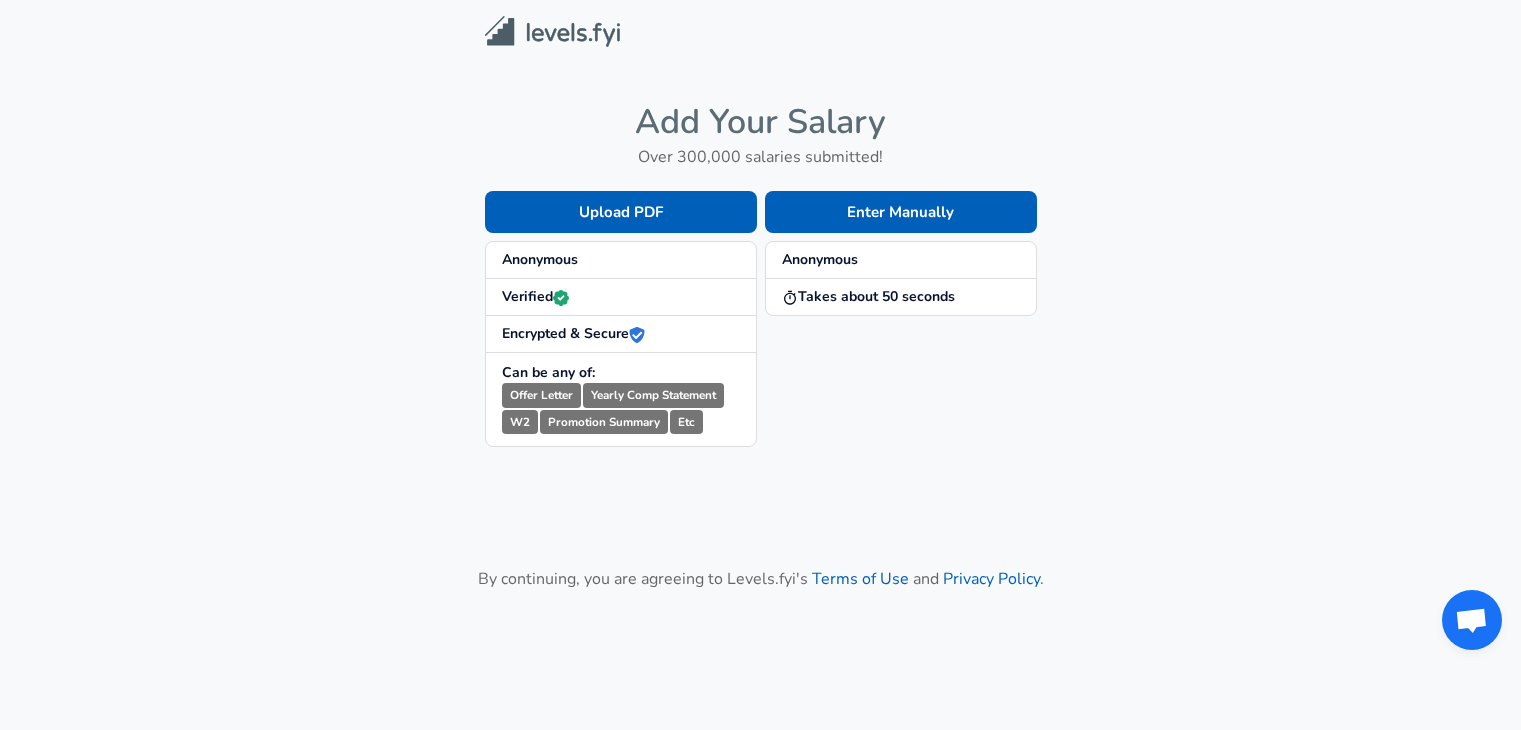 scroll, scrollTop: 0, scrollLeft: 0, axis: both 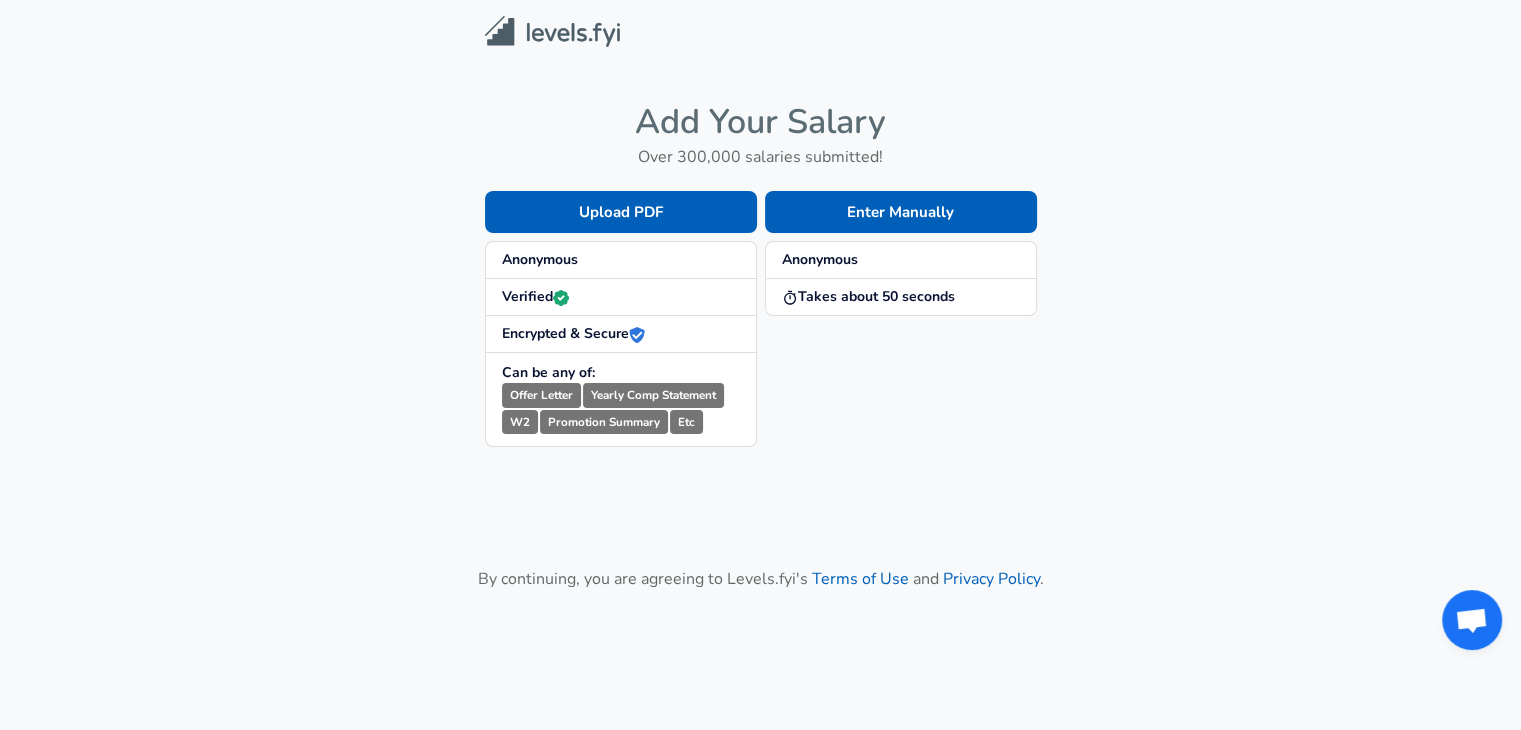 click on "Anonymous" at bounding box center (901, 260) 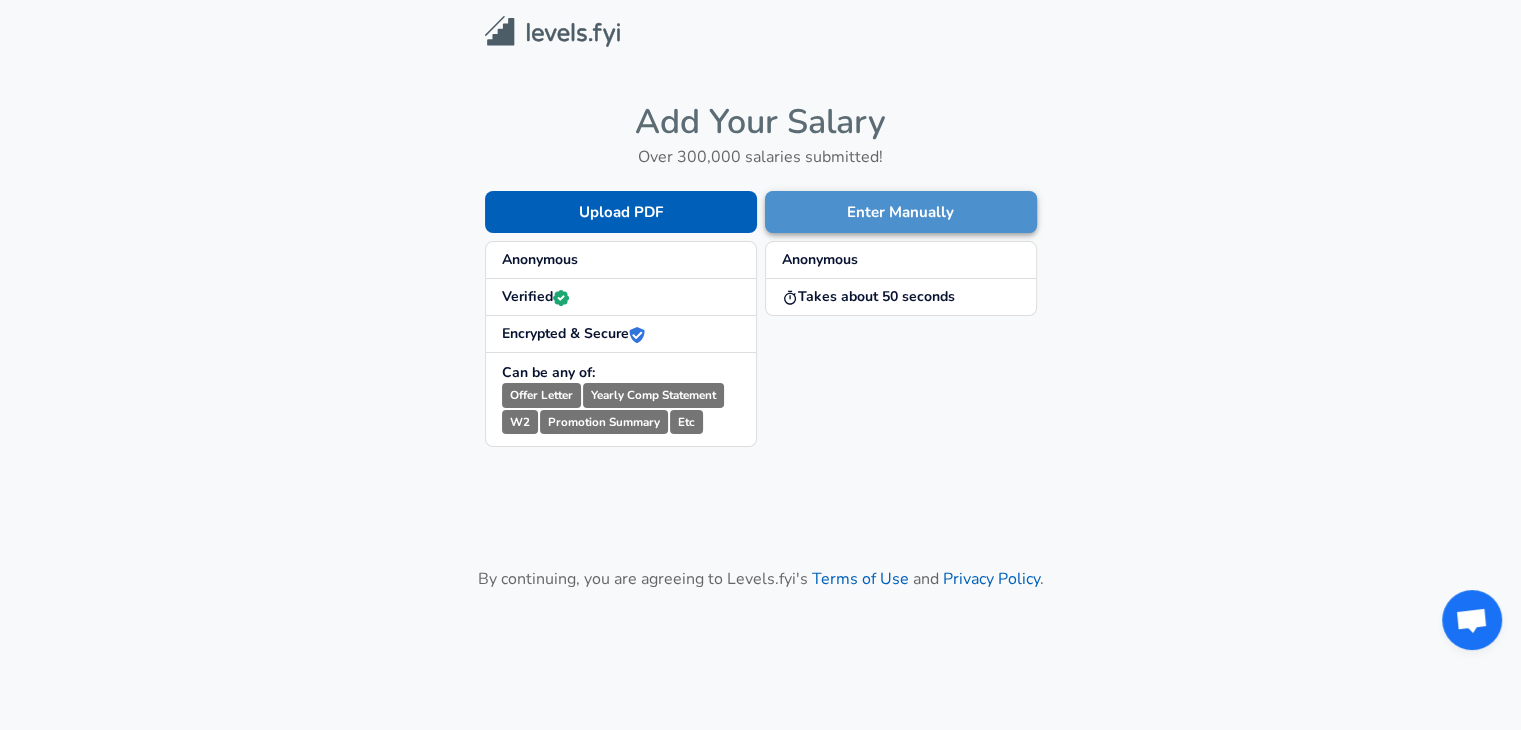 click on "Enter Manually" at bounding box center [901, 212] 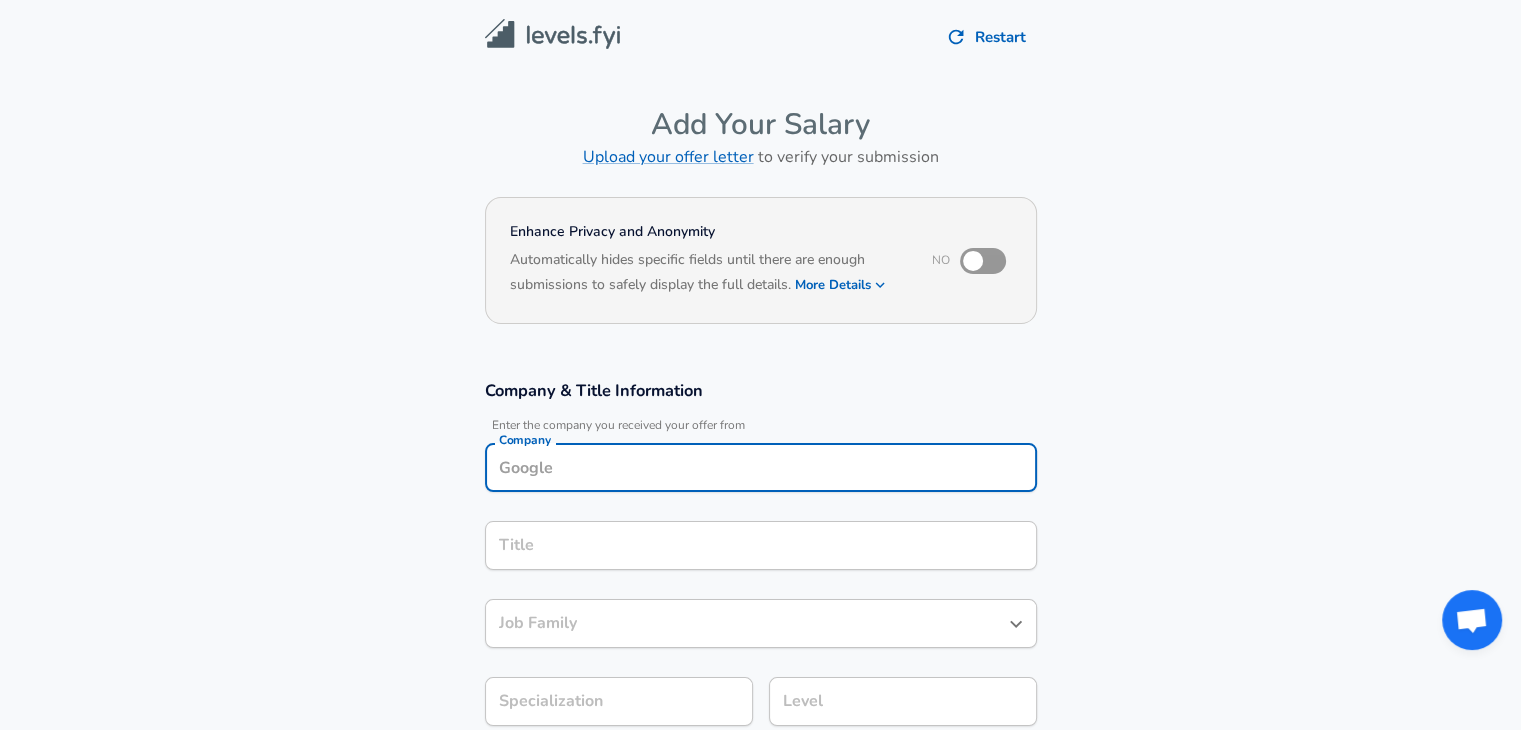 click on "Company" at bounding box center (761, 467) 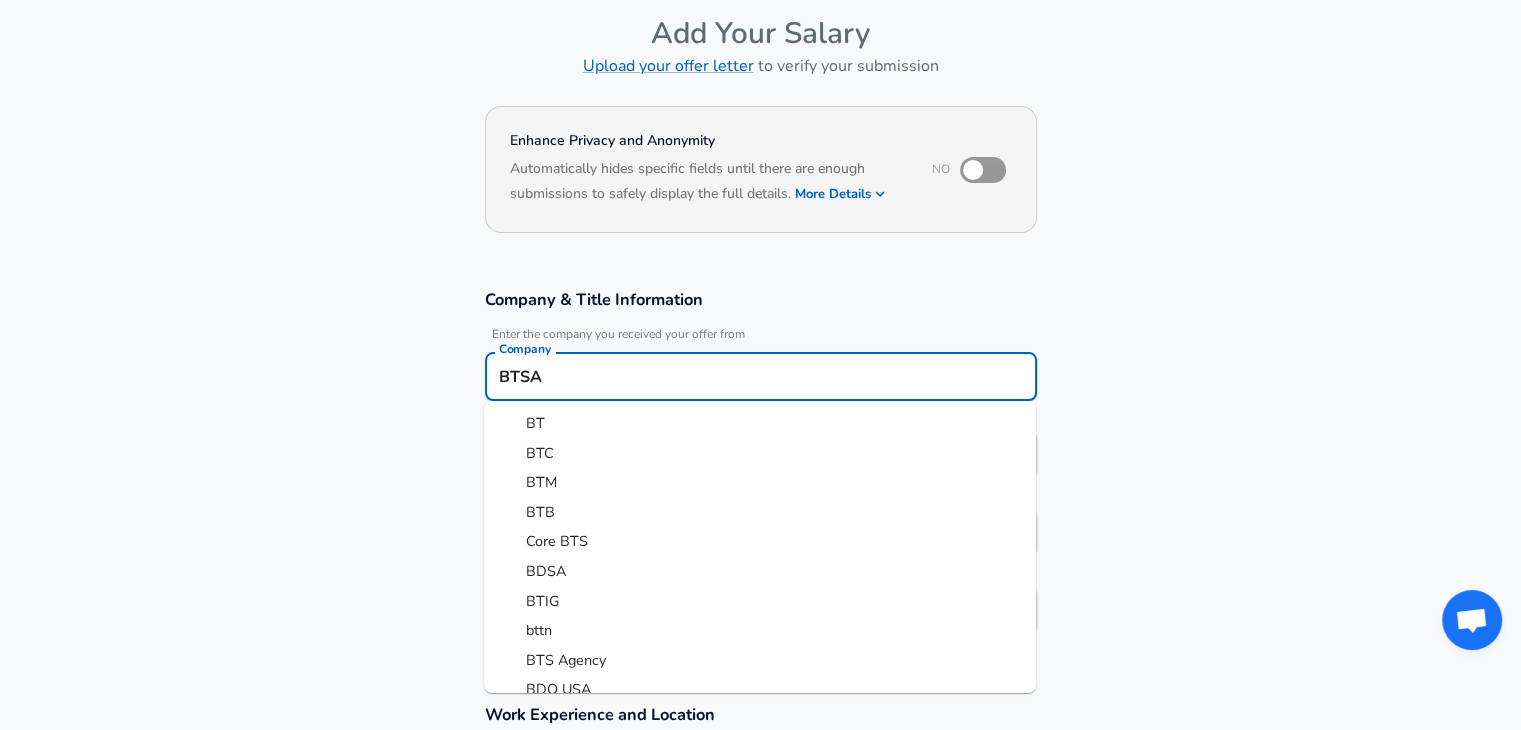 scroll, scrollTop: 92, scrollLeft: 0, axis: vertical 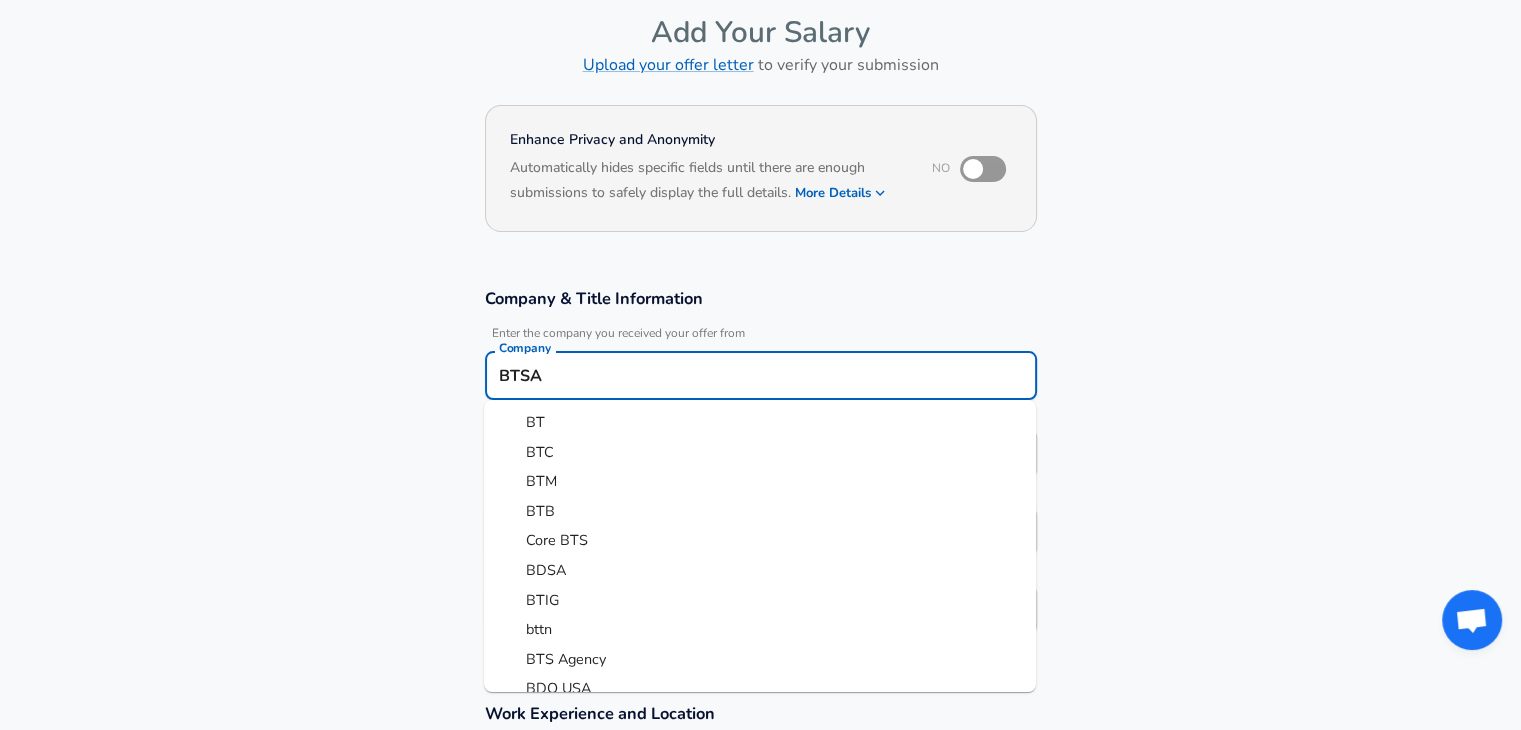 type on "BTSA" 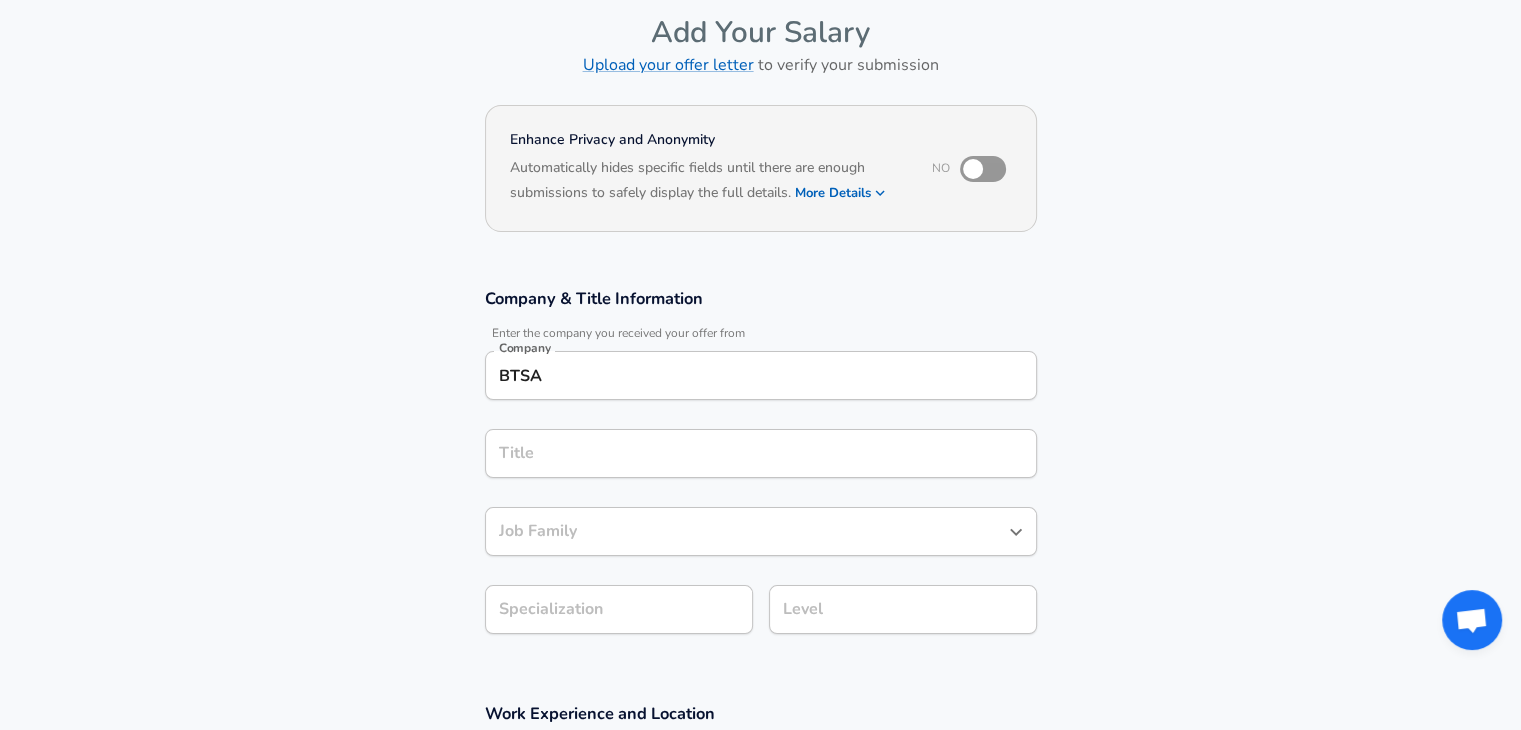 click on "Company & Title Information Enter the company you received your offer from Company BTSA Company Title Title Job Family Job Family Specialization Specialization Level Level" at bounding box center [760, 471] 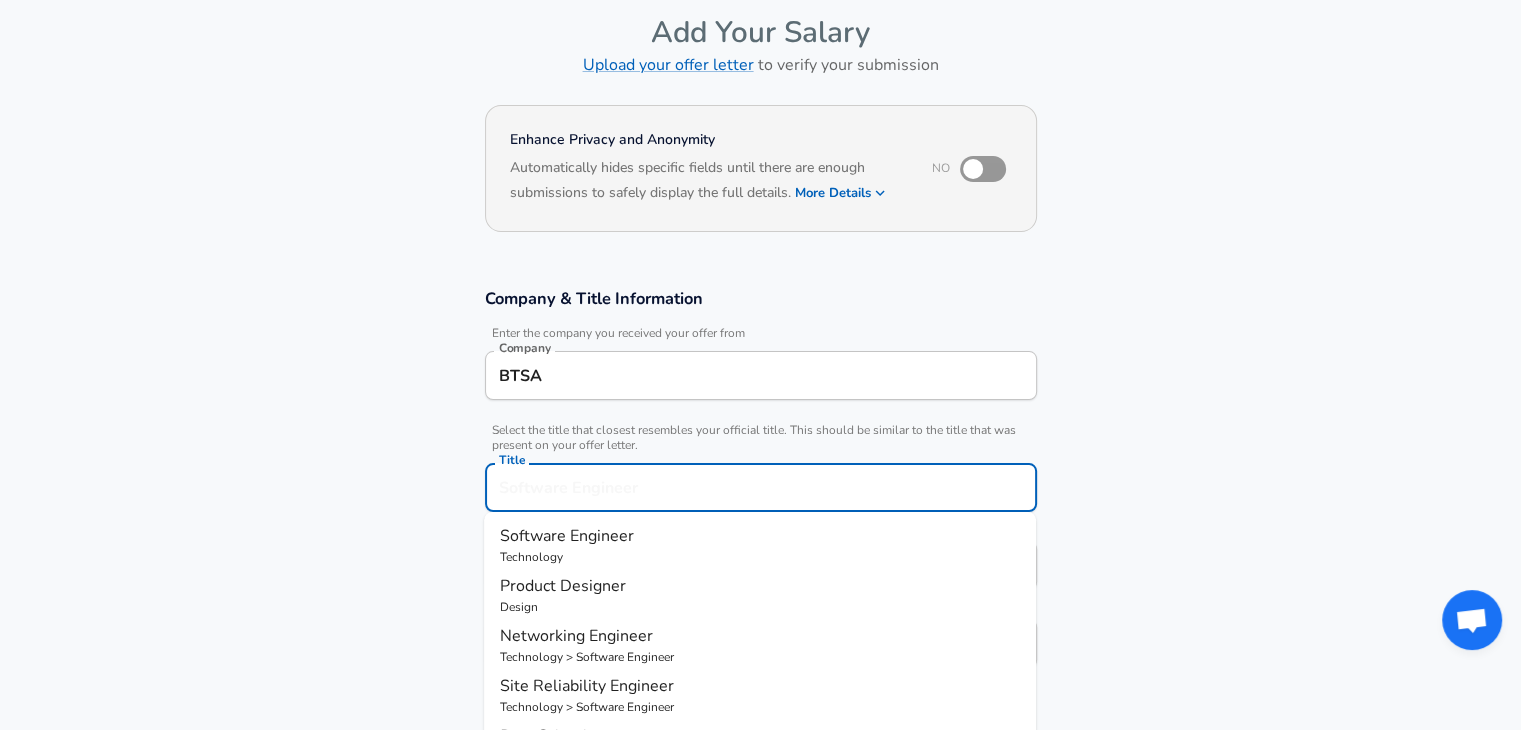 scroll, scrollTop: 132, scrollLeft: 0, axis: vertical 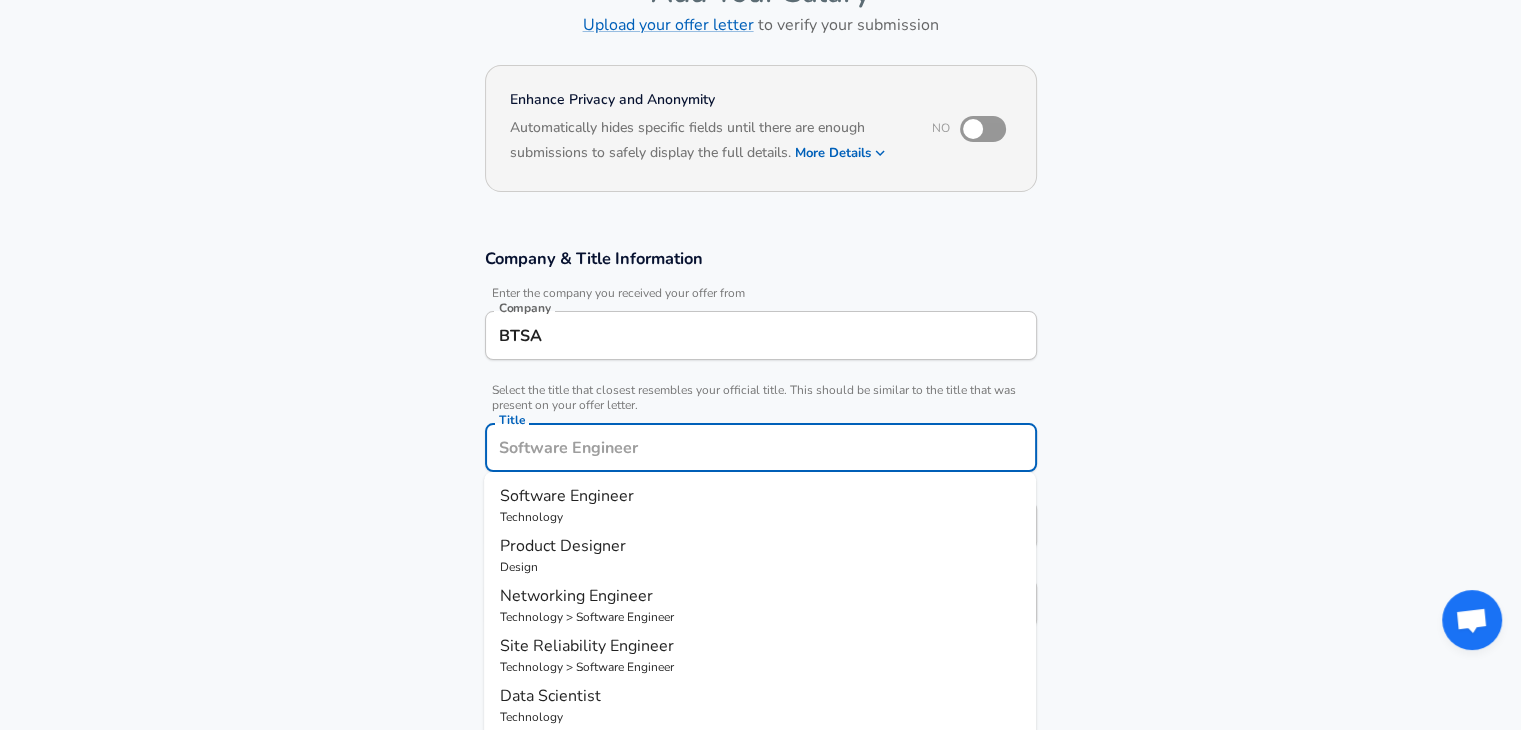 click on "Title" at bounding box center [761, 447] 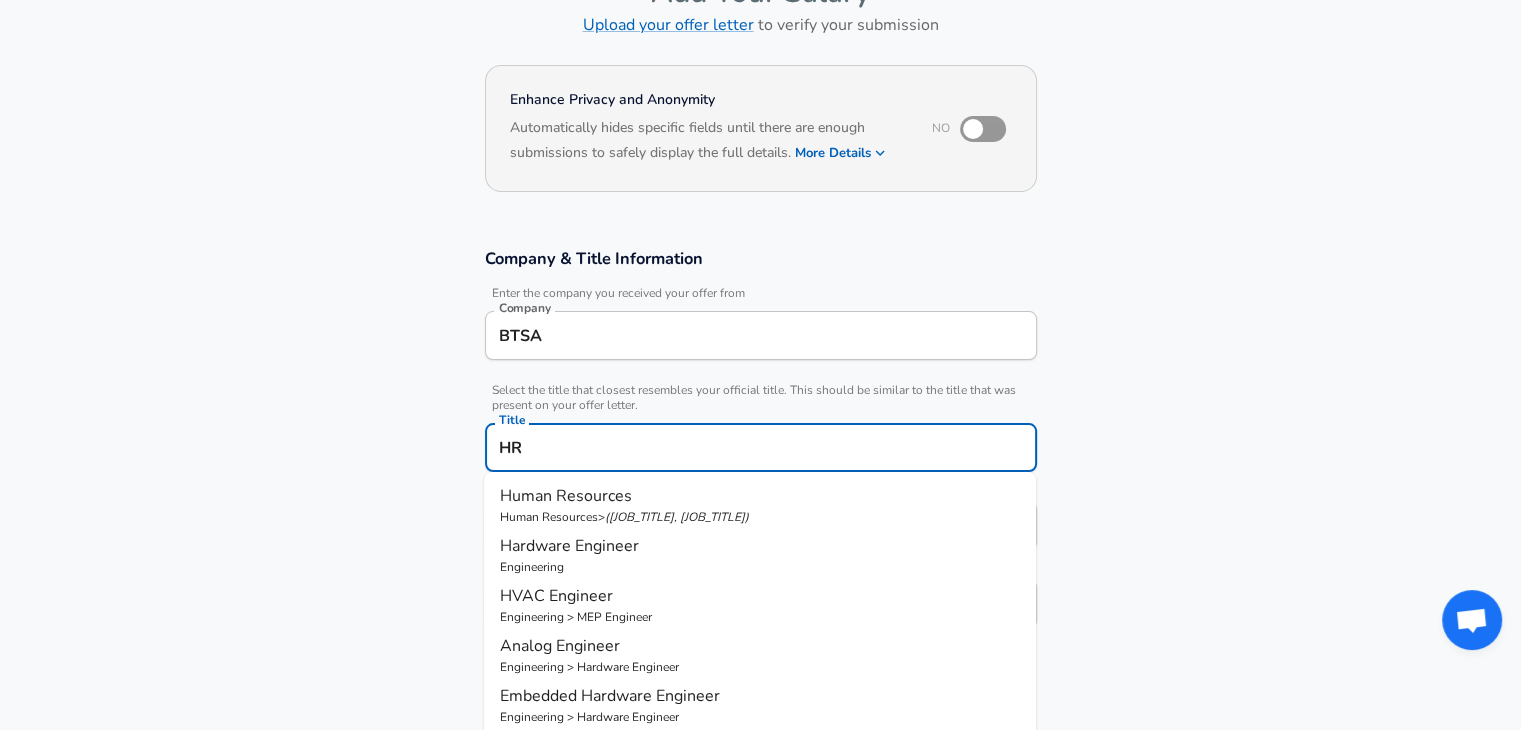 click on "Human Resources > ( [JOB_TITLE], [JOB_TITLE] )" at bounding box center (760, 517) 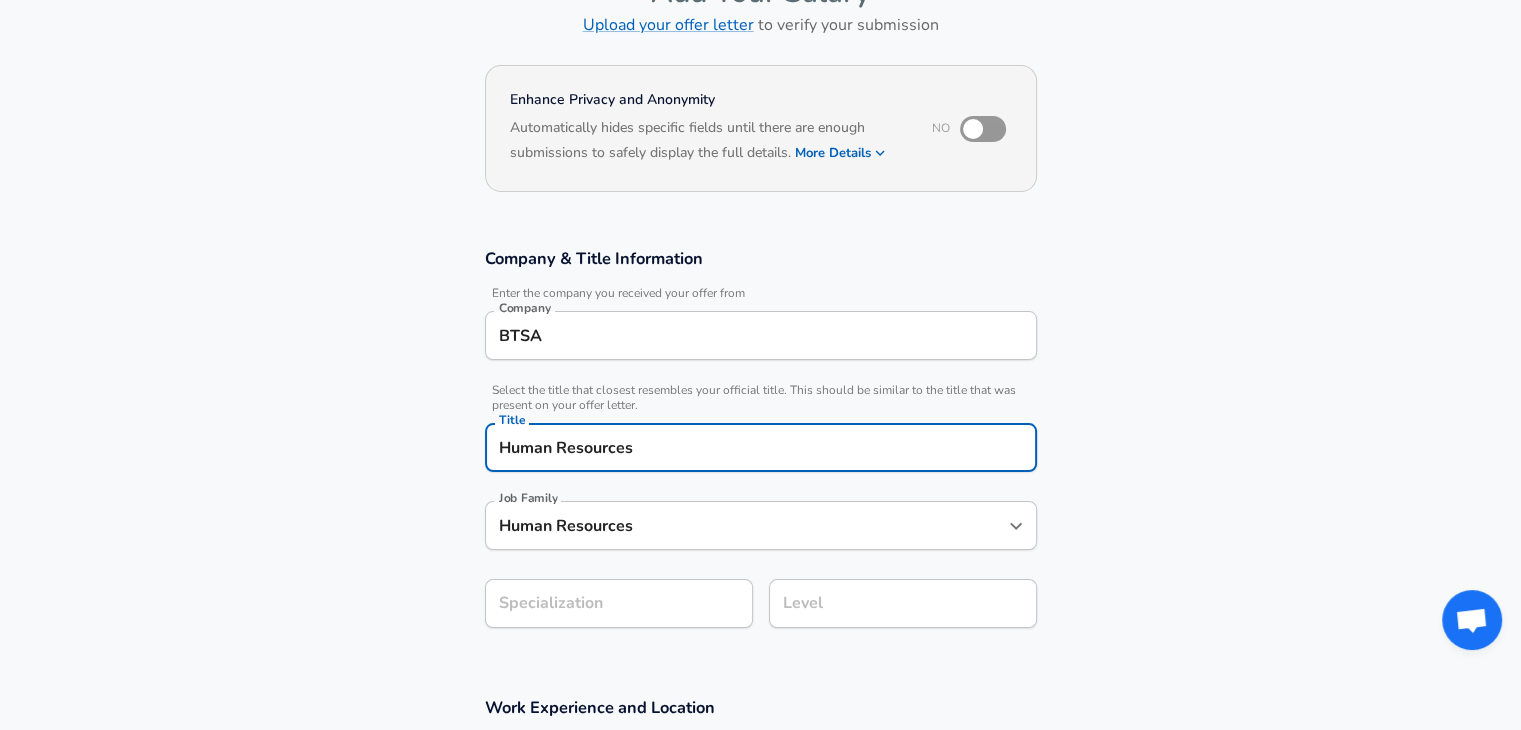 scroll, scrollTop: 0, scrollLeft: 0, axis: both 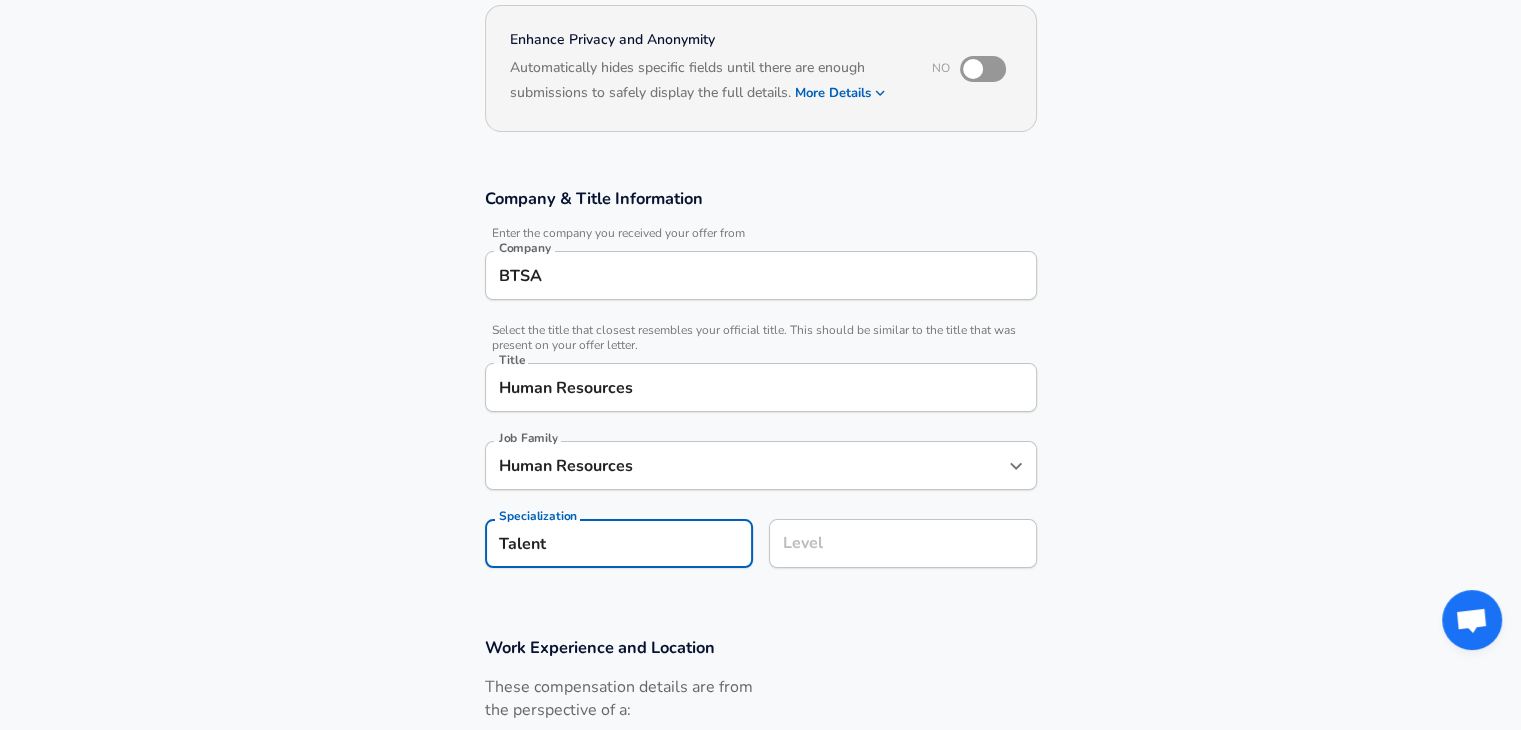 type on "Talent" 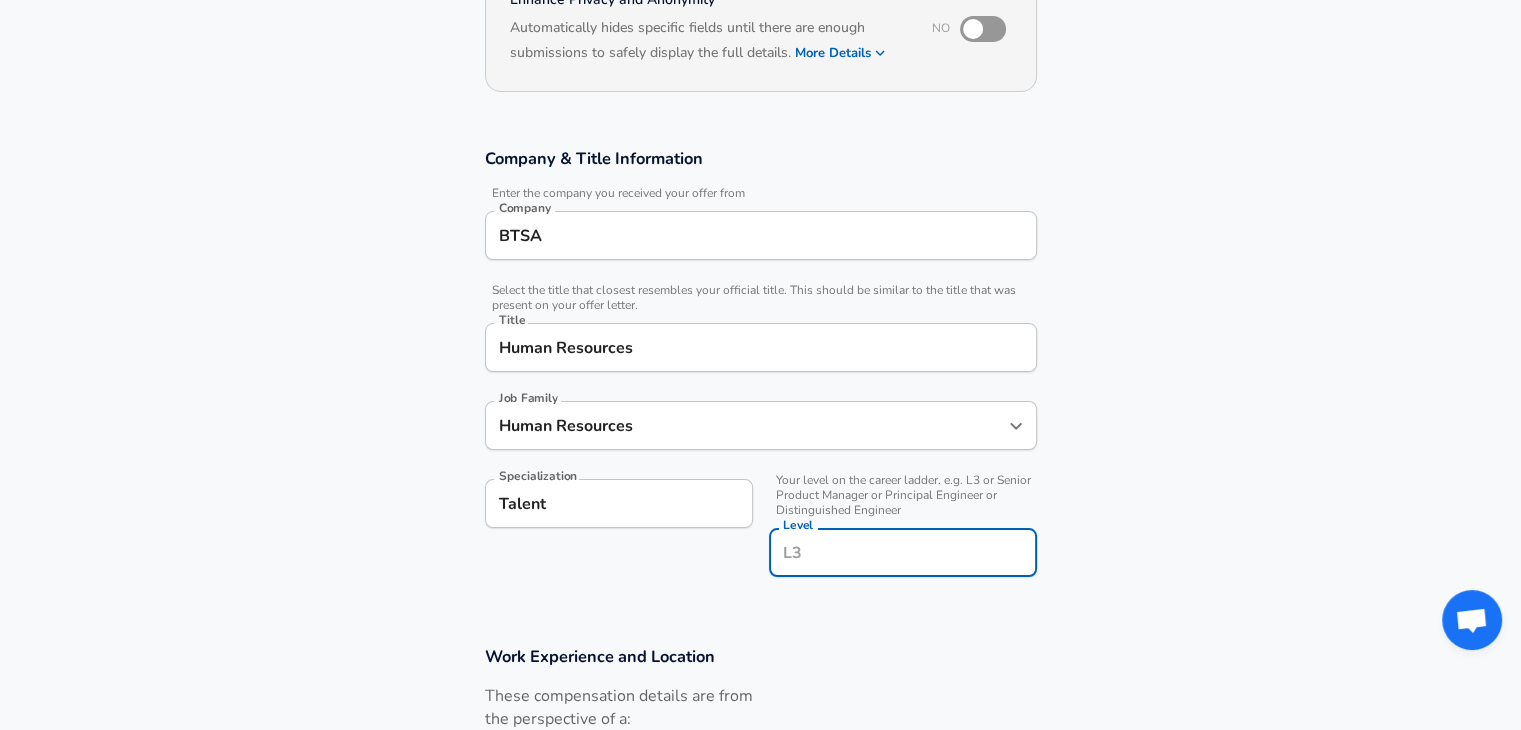 click on "Level" at bounding box center [903, 552] 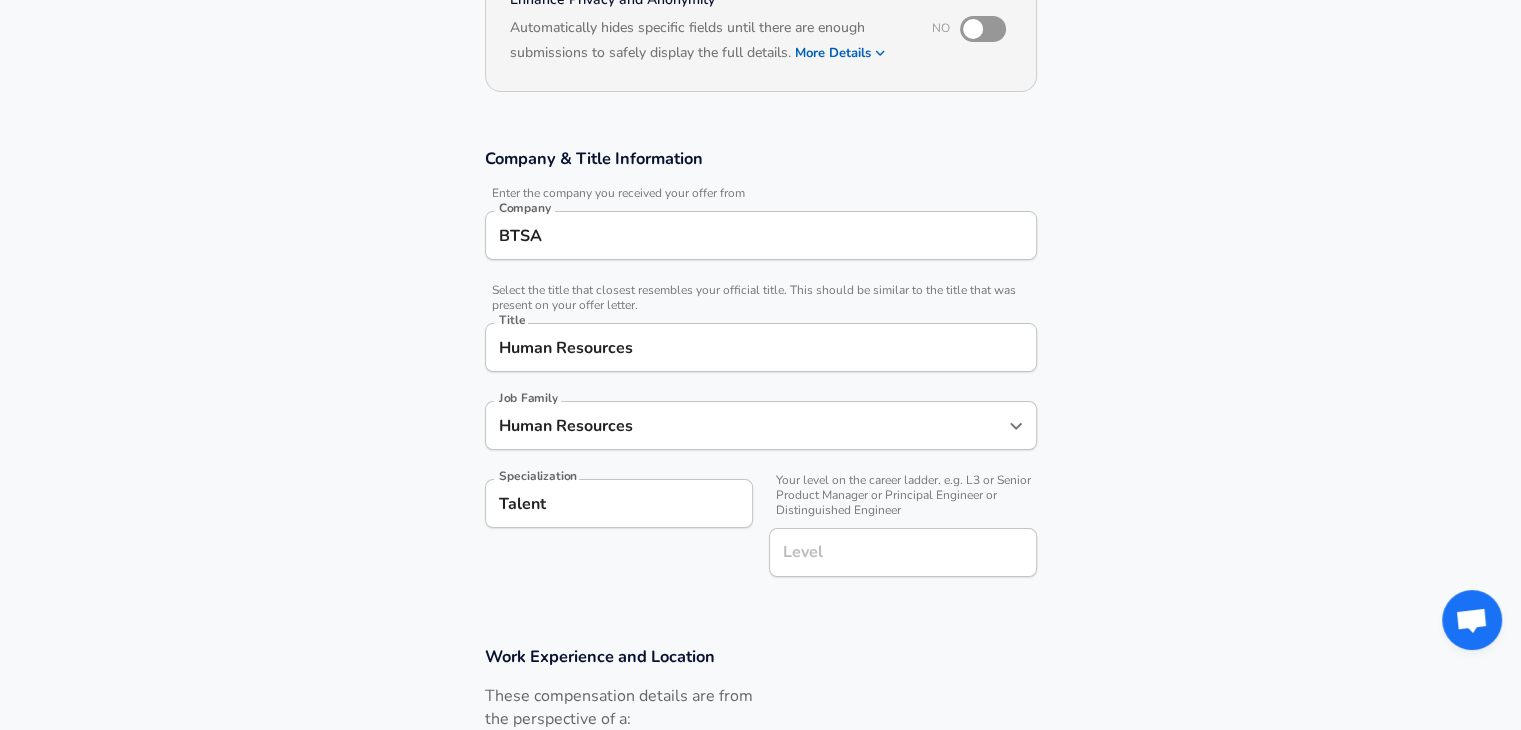 click on "Company & Title Information Enter the company you received your offer from Company BTSA Company Select the title that closest resembles your official title. This should be similar to the title that was present on your offer letter. Title Human Resources Title Job Family Human Resources Job Family Specialization Talent Specialization Your level on the career ladder. e.g. L3 or Senior Product Manager or Principal Engineer or Distinguished Engineer Level Level" at bounding box center (760, 373) 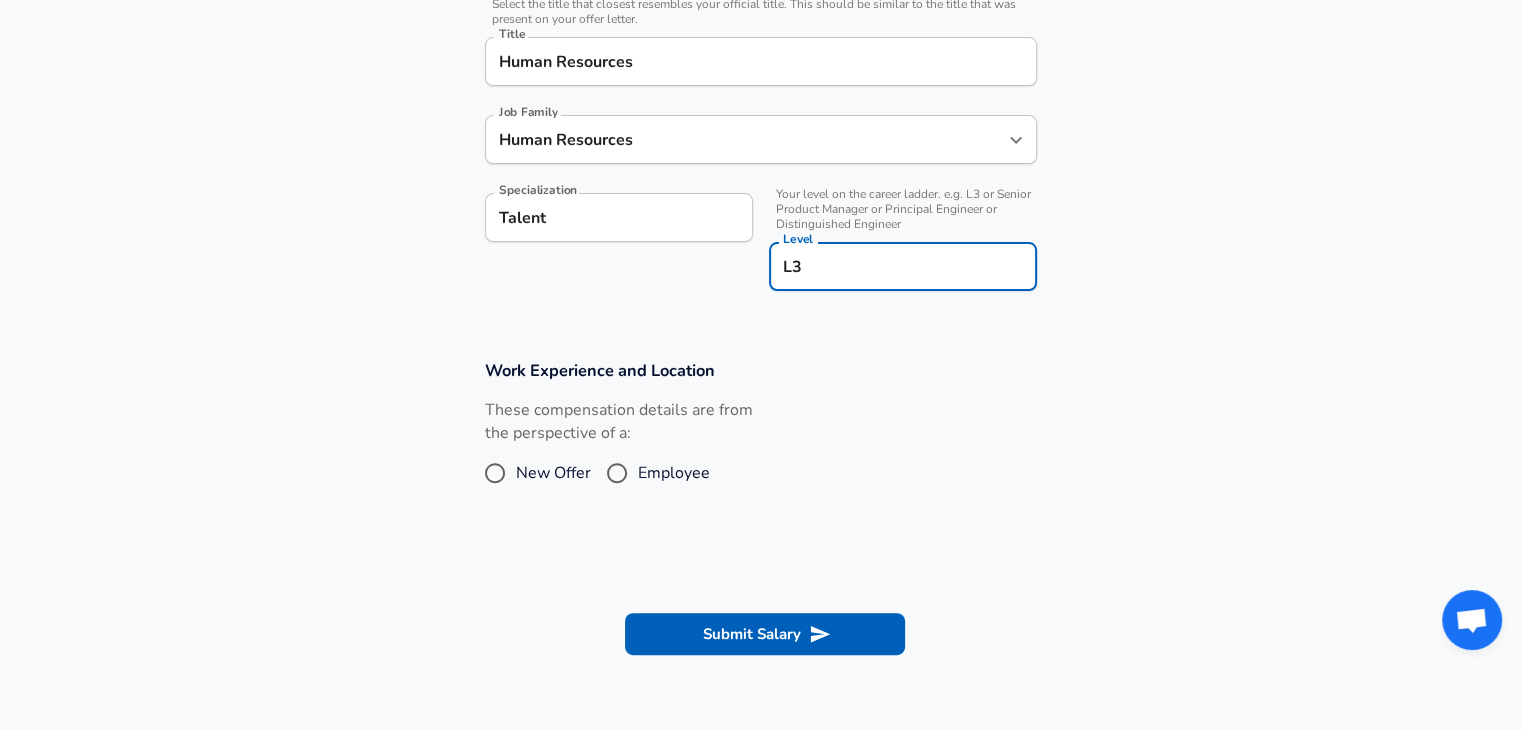scroll, scrollTop: 520, scrollLeft: 0, axis: vertical 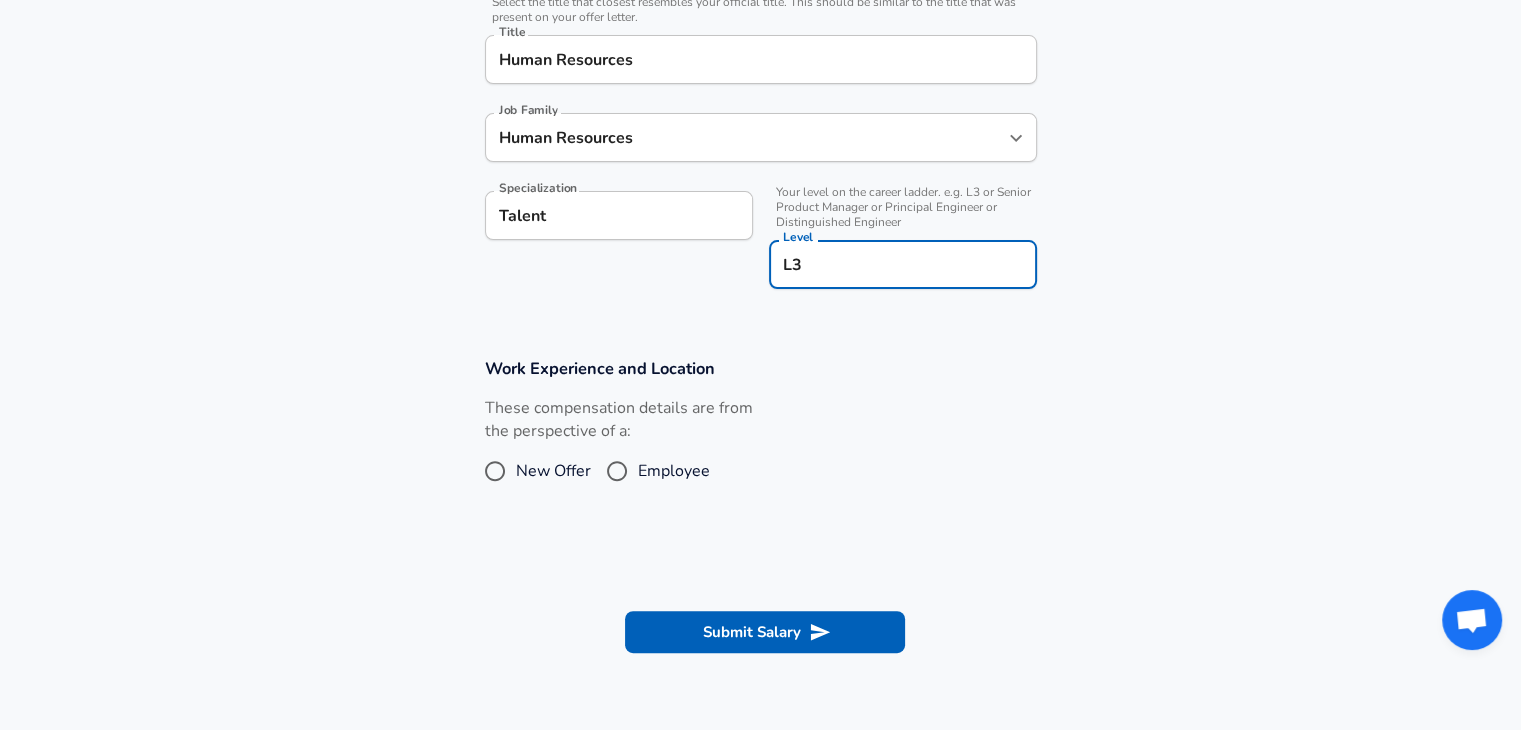 type on "L3" 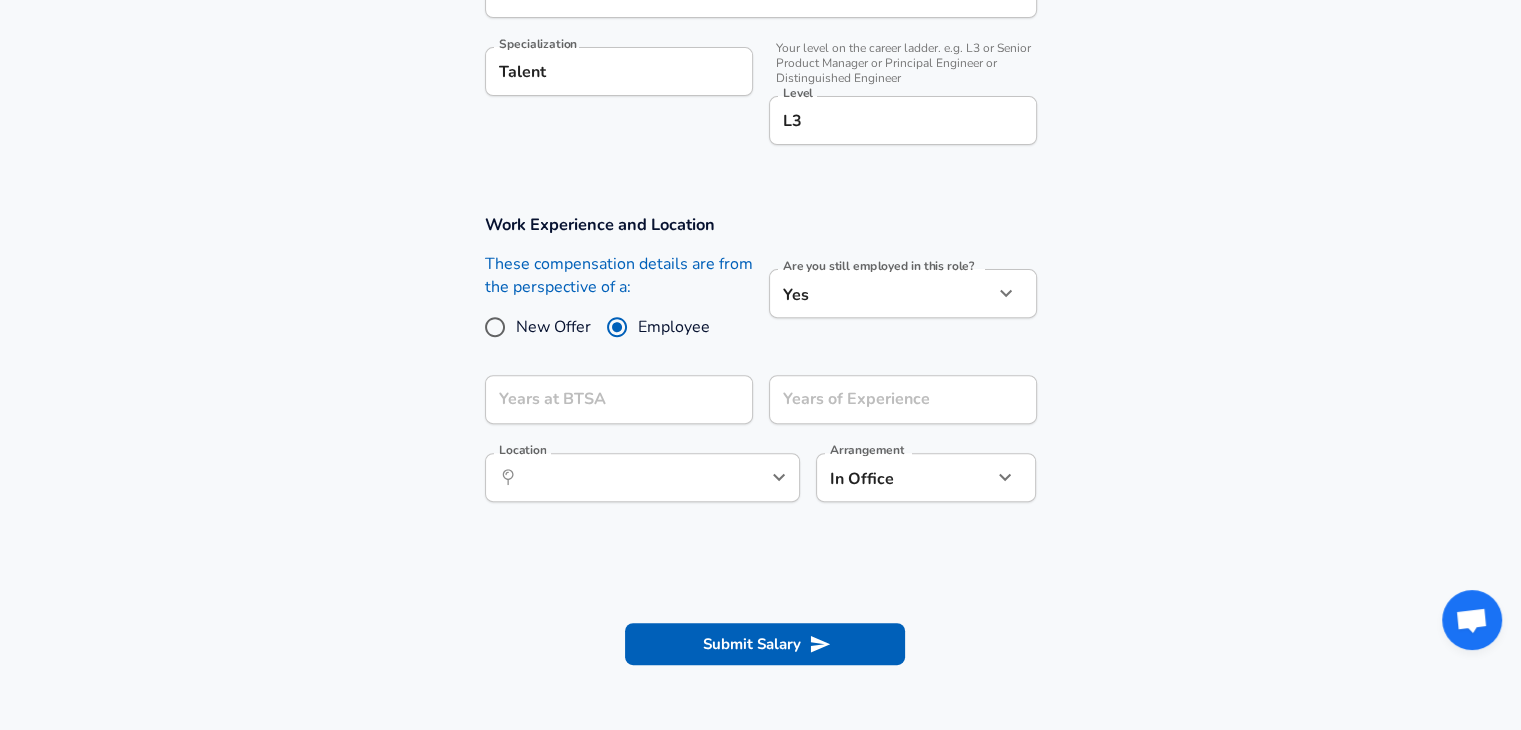scroll, scrollTop: 667, scrollLeft: 0, axis: vertical 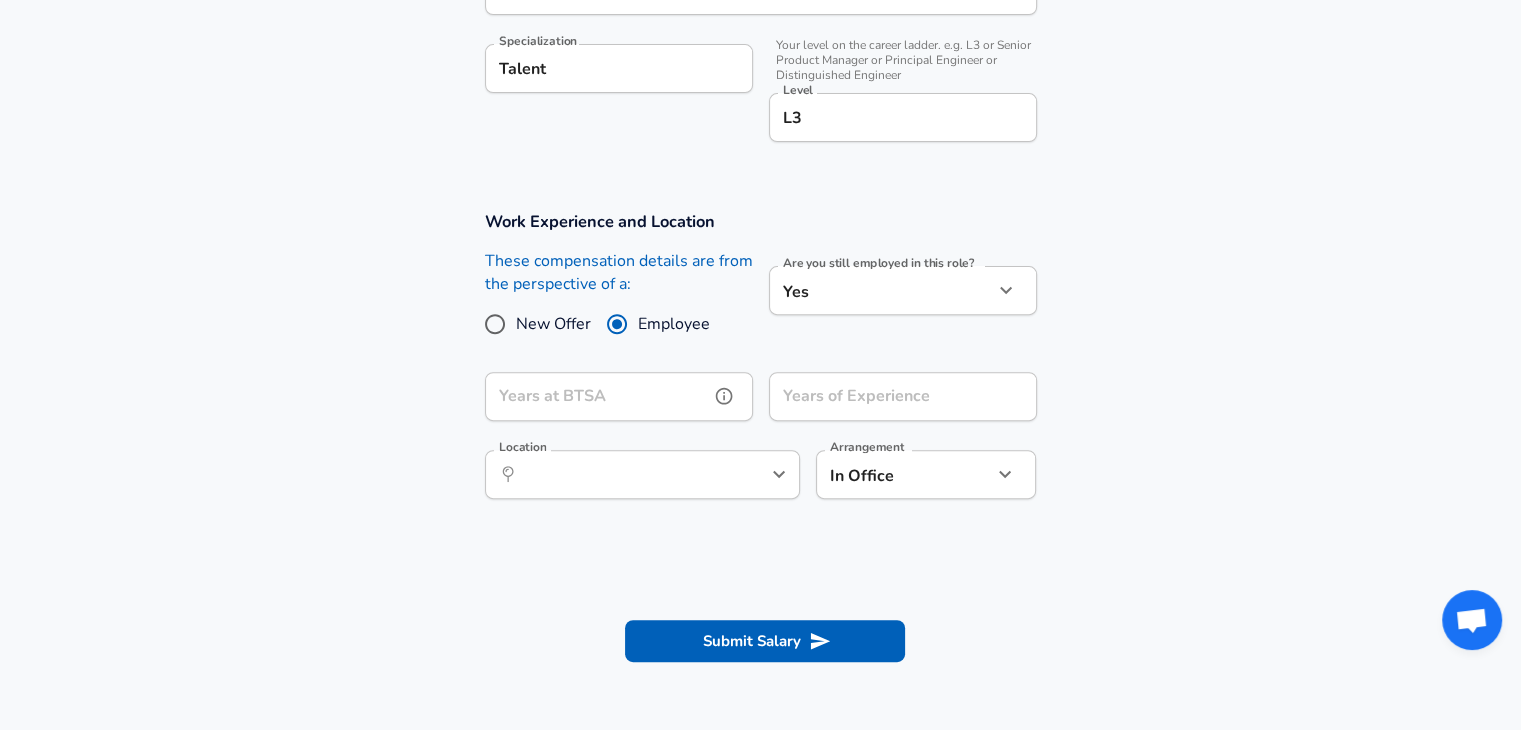 click on "Years at BTSA" at bounding box center [597, 396] 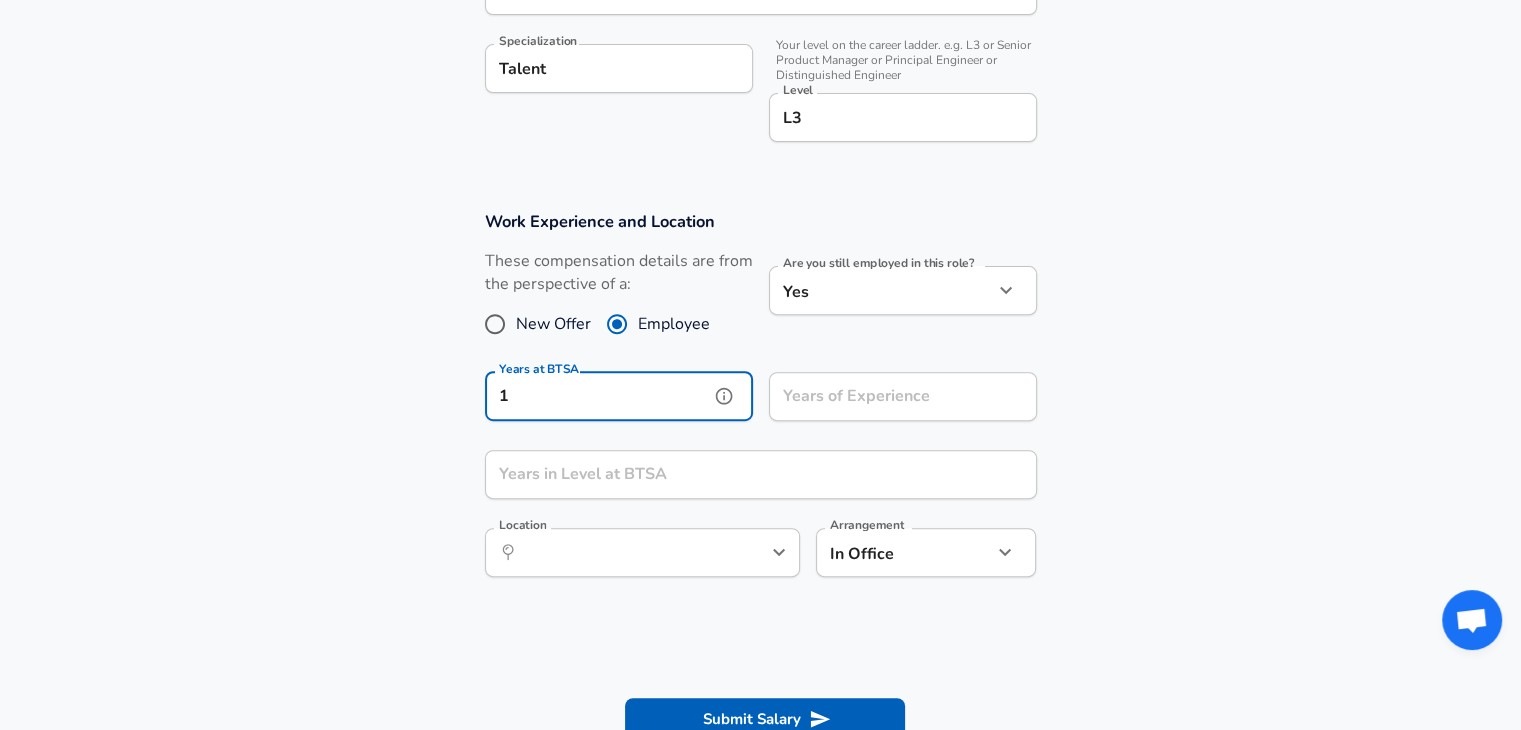 type on "1" 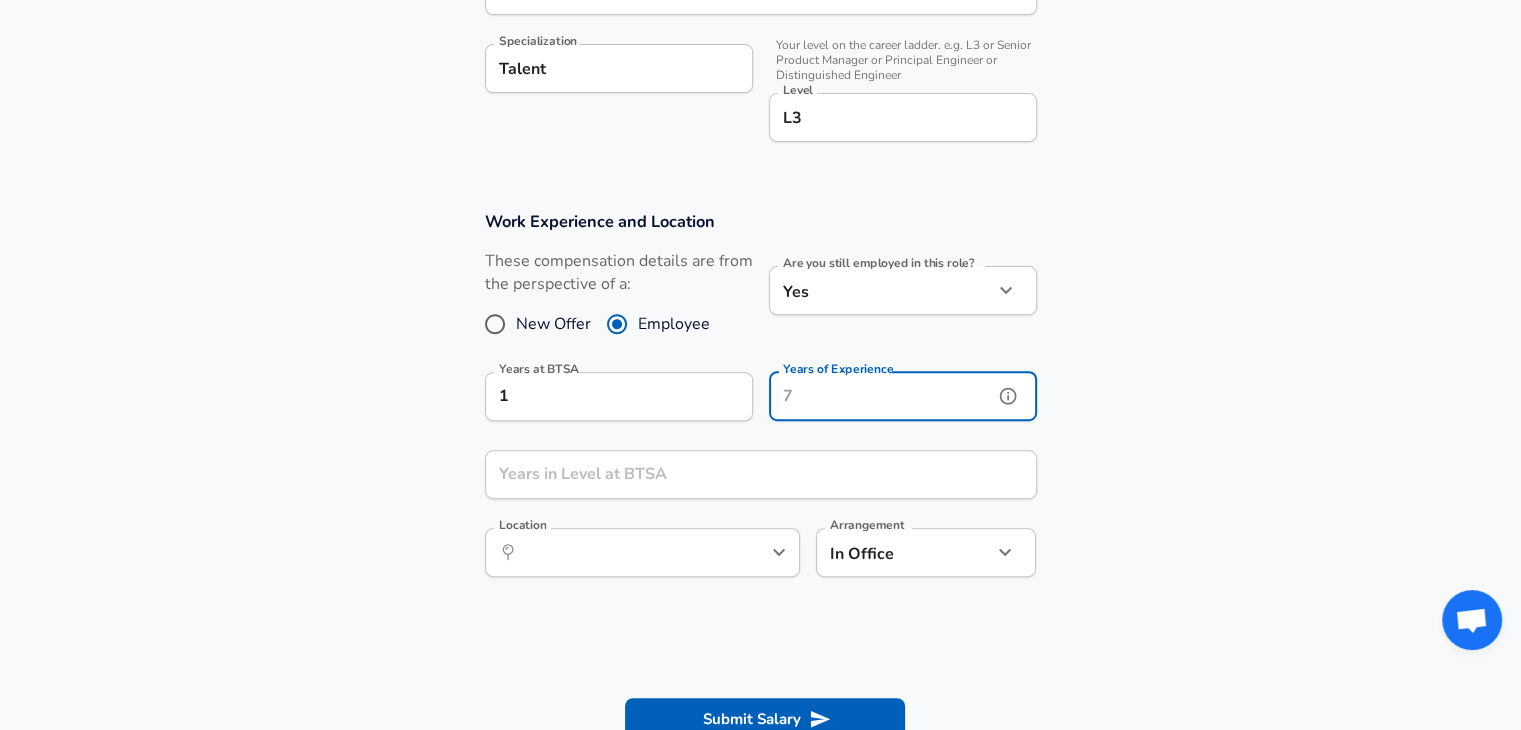 click on "Years of Experience" at bounding box center [881, 396] 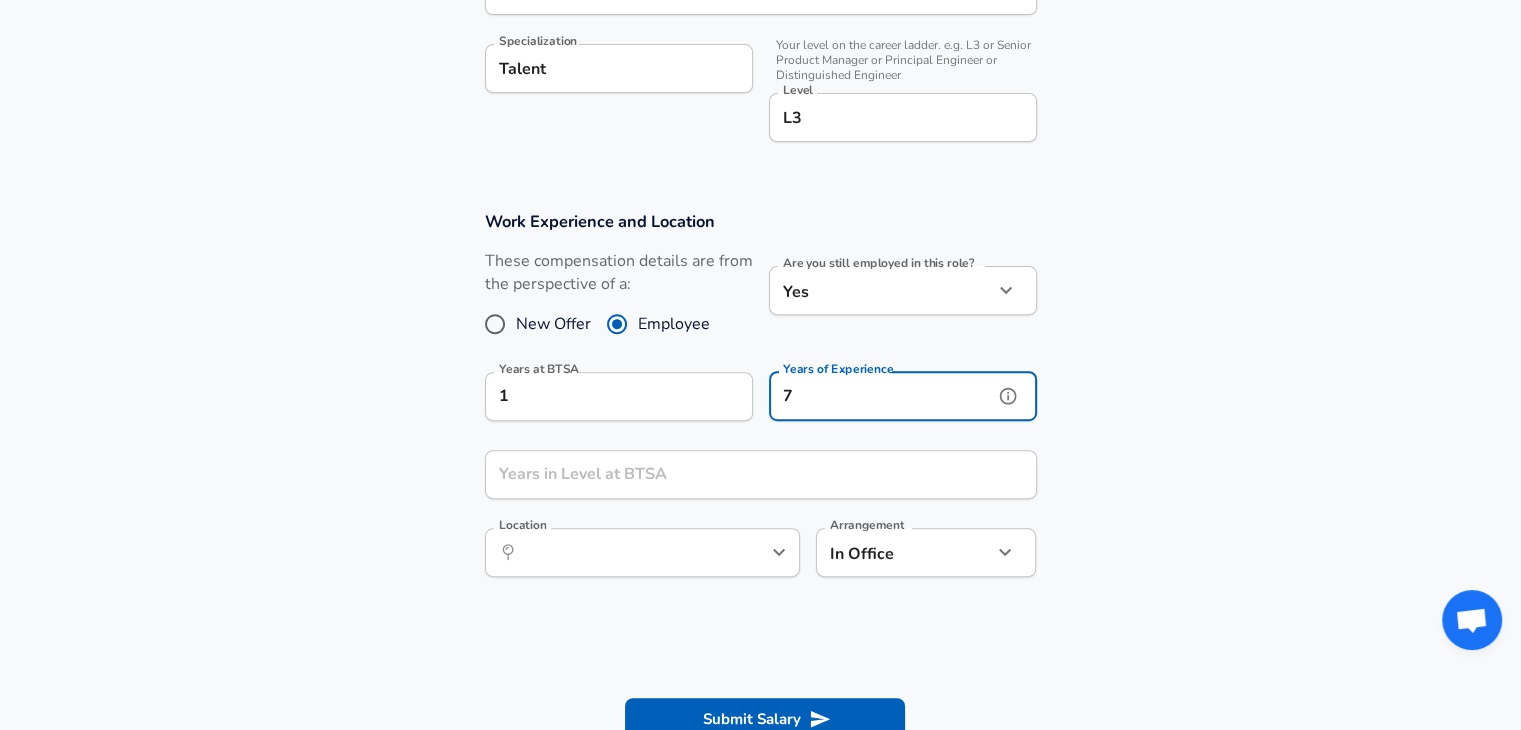 type on "7" 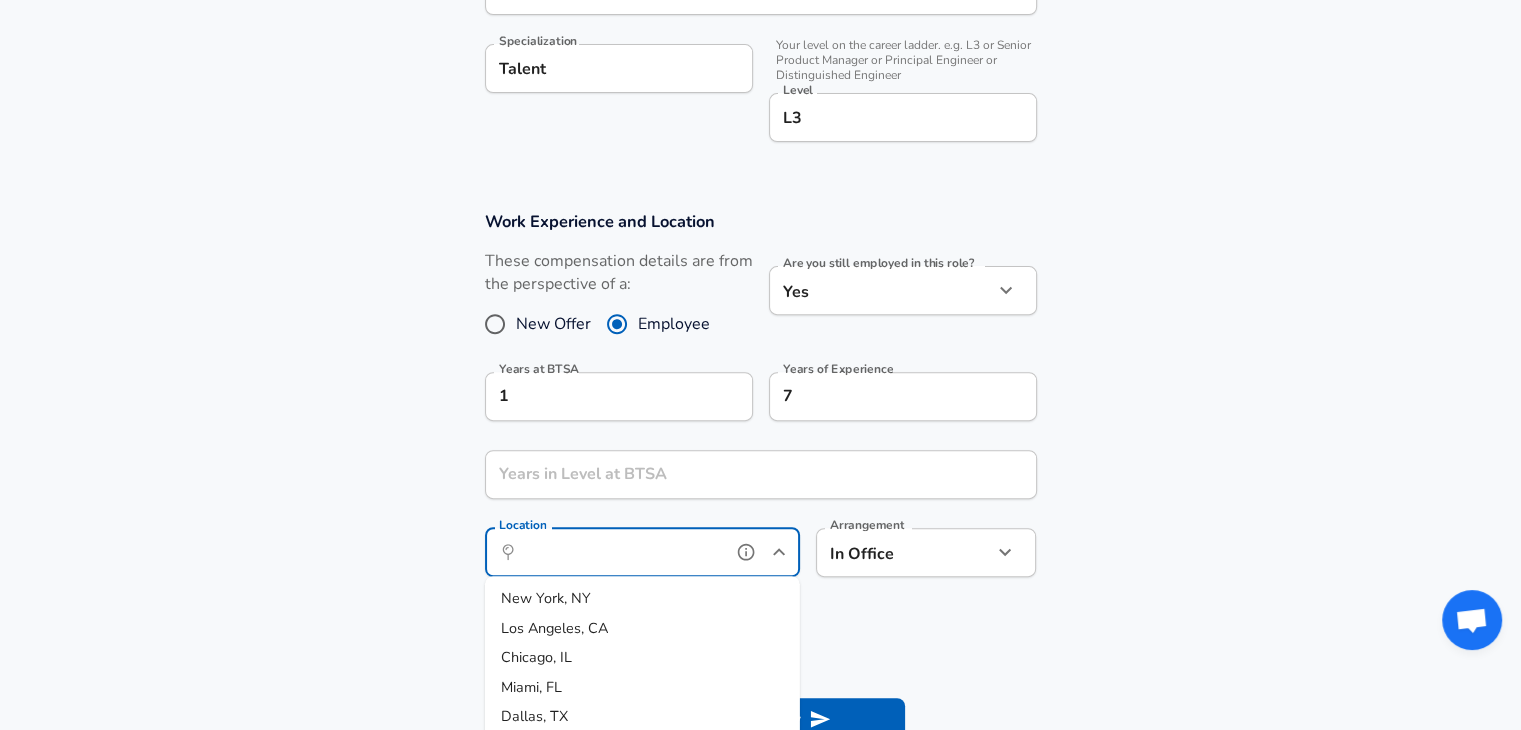 click on "Location" at bounding box center (620, 552) 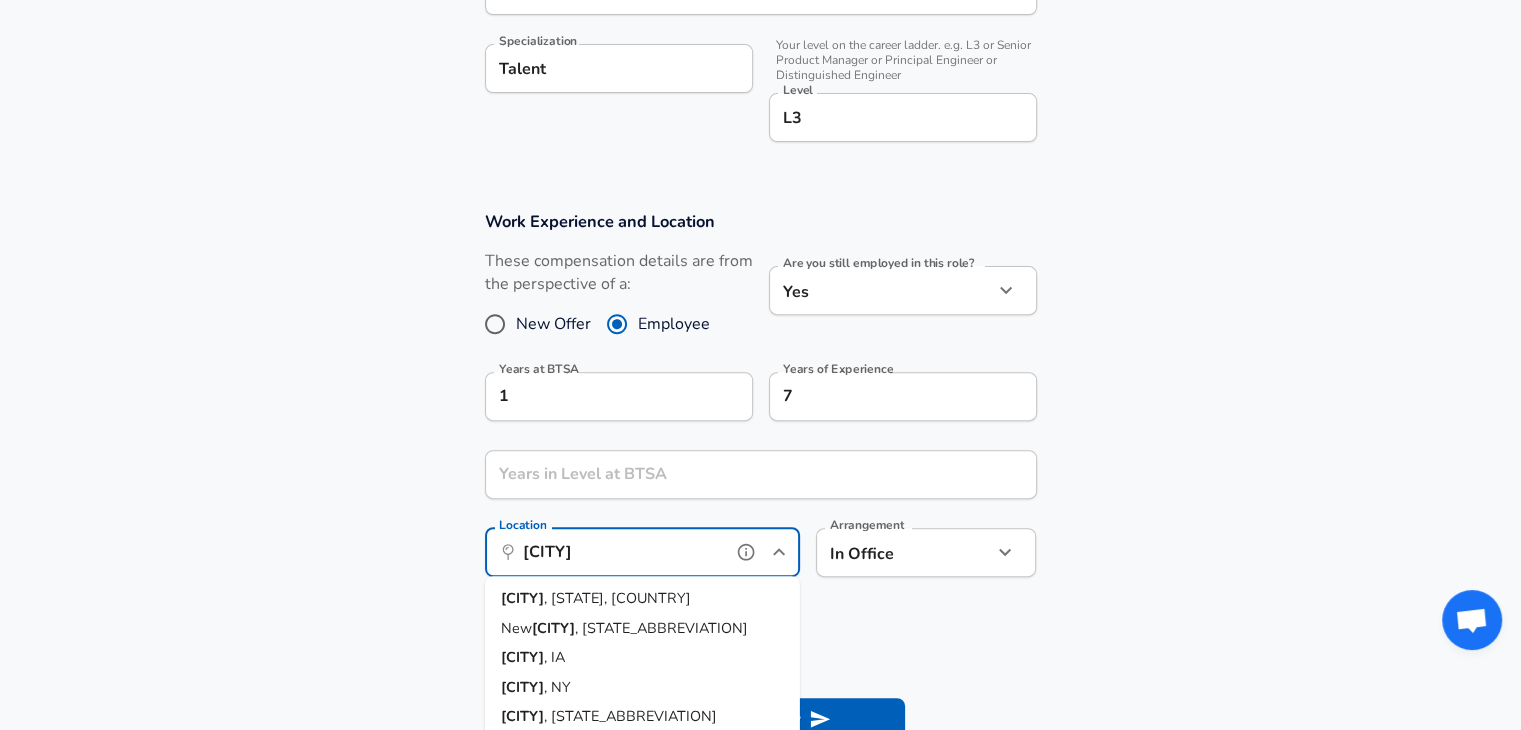 click on "[CITY] , [STATE], [COUNTRY]" at bounding box center [642, 599] 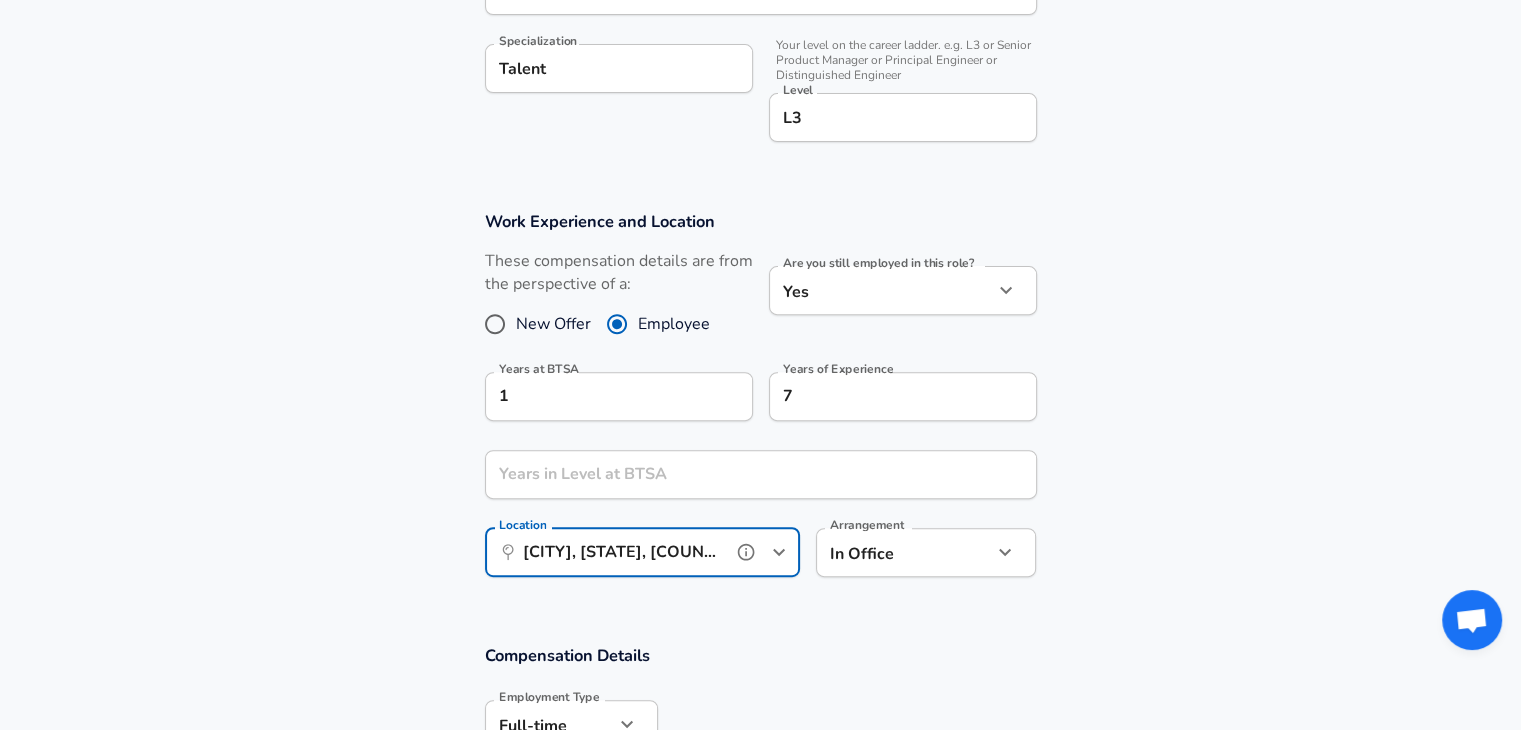type on "[CITY], [STATE], [COUNTRY]" 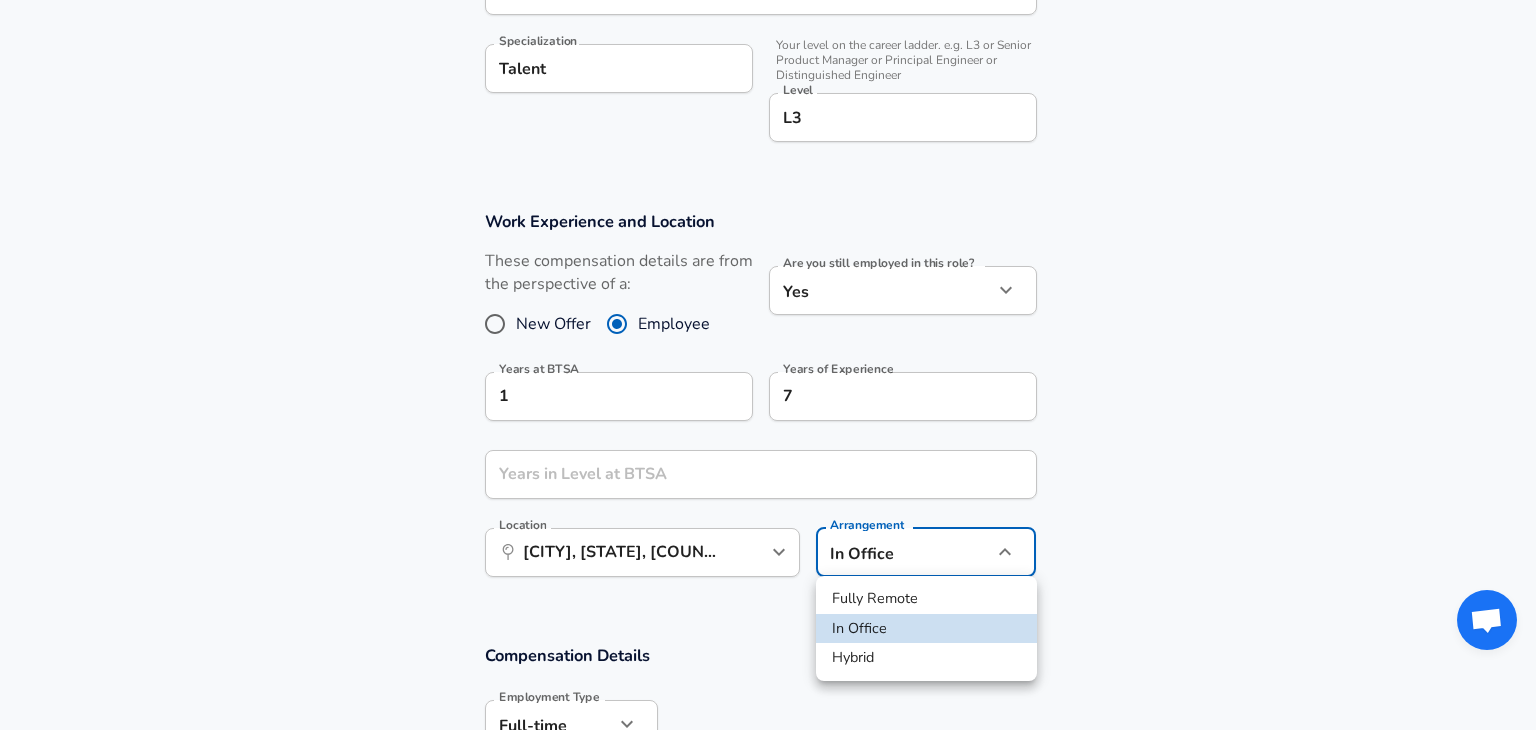 click on "We value your privacy We use cookies to enhance your browsing experience, serve personalized ads or content, and analyze our traffic. By clicking "Accept All", you consent to our use of cookies. Customize    Accept All   Customize Consent Preferences   We use cookies to help you navigate efficiently and perform certain functions. You will find detailed information about all cookies under each consent category below. The cookies that are categorized as "Necessary" are stored on your browser as they are essential for enabling the basic functionalities of the site. ...  Show more Necessary Always Active Necessary cookies are required to enable the basic features of this site, such as providing secure log-in or adjusting your consent preferences. These cookies do not store any personally identifiable data. Cookie _GRECAPTCHA Duration 5 months 27 days Description Google Recaptcha service sets this cookie to identify bots to protect the website against malicious spam attacks. Cookie __stripe_mid Duration 1 year MR" at bounding box center (768, -302) 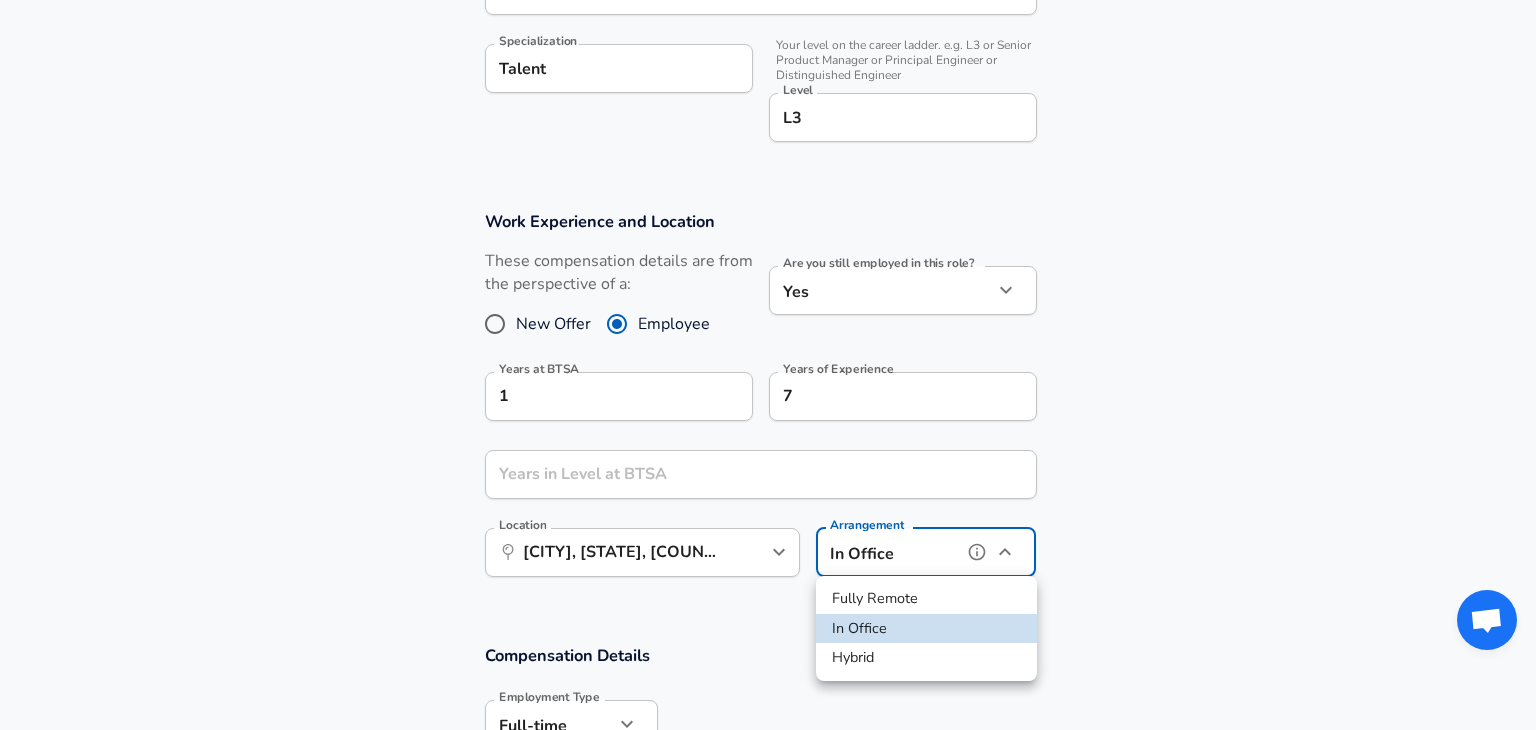 type on "hybrid" 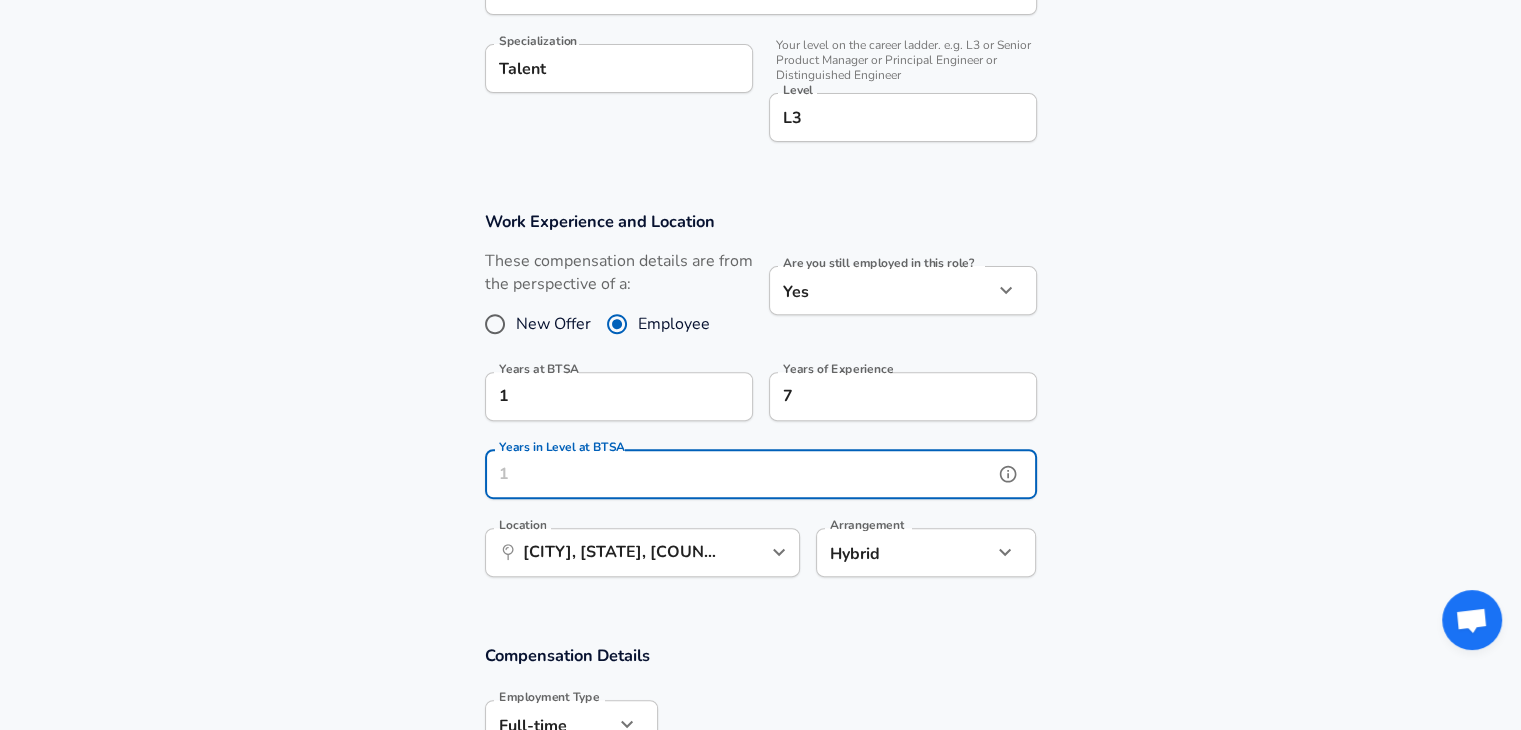 click on "Years in Level at BTSA" at bounding box center (739, 474) 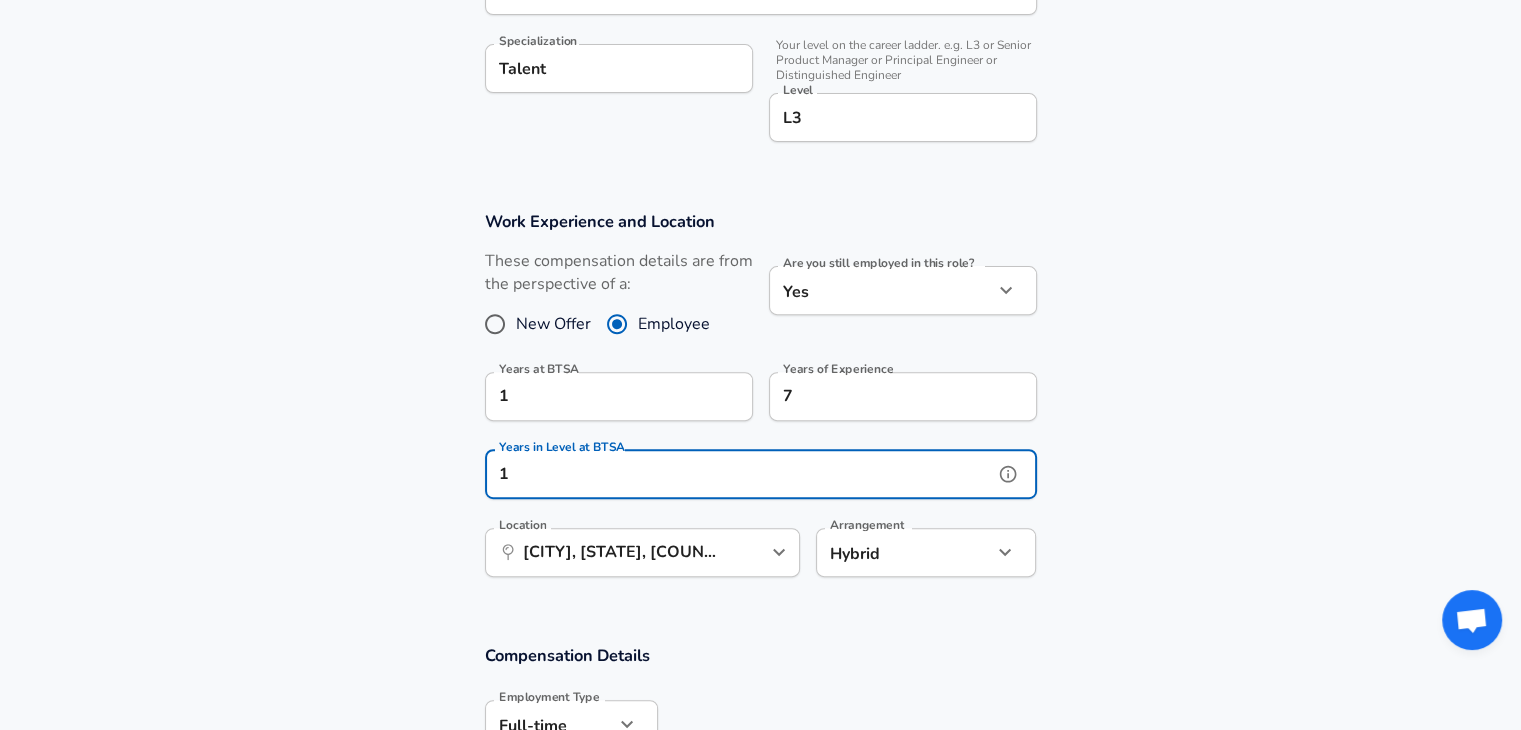 scroll, scrollTop: 0, scrollLeft: 0, axis: both 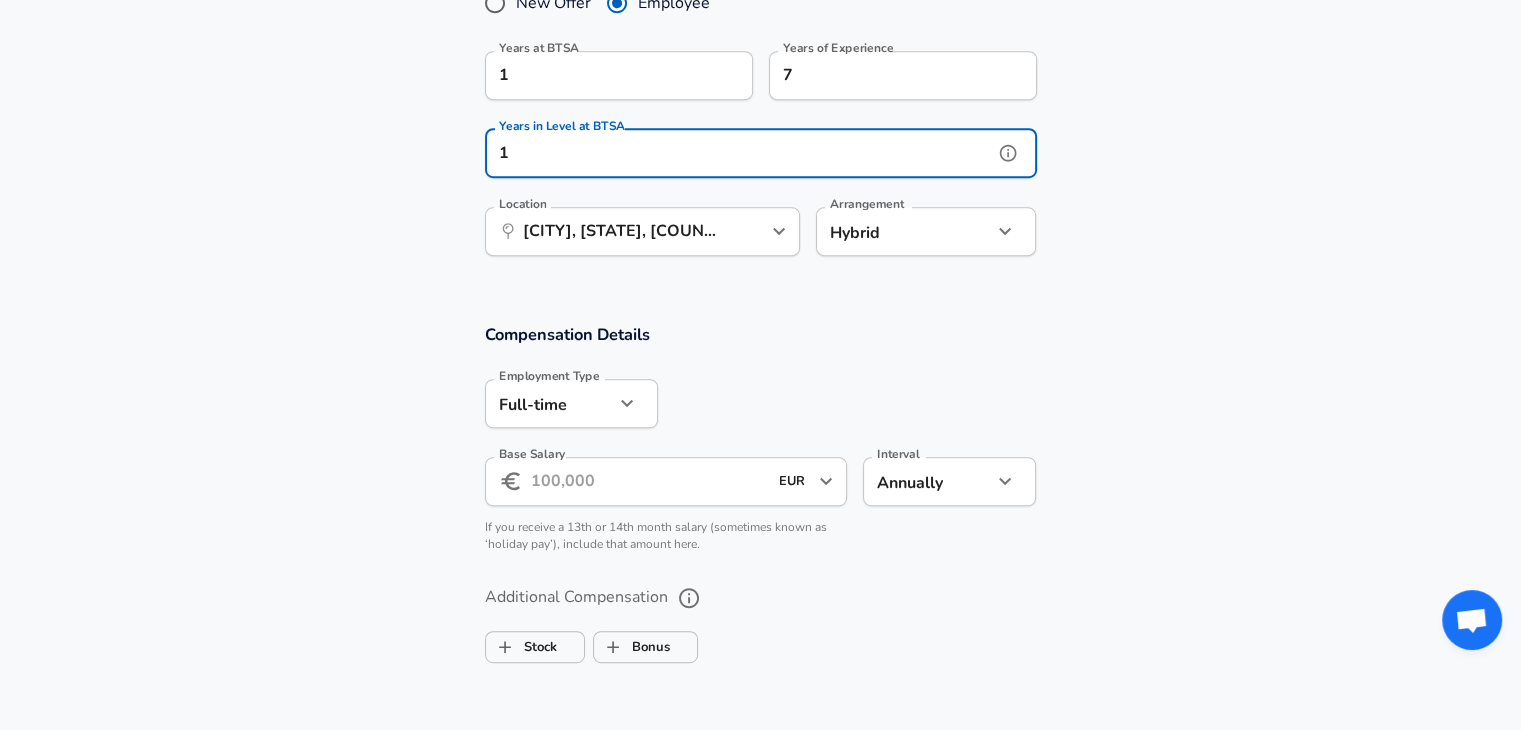 type on "1" 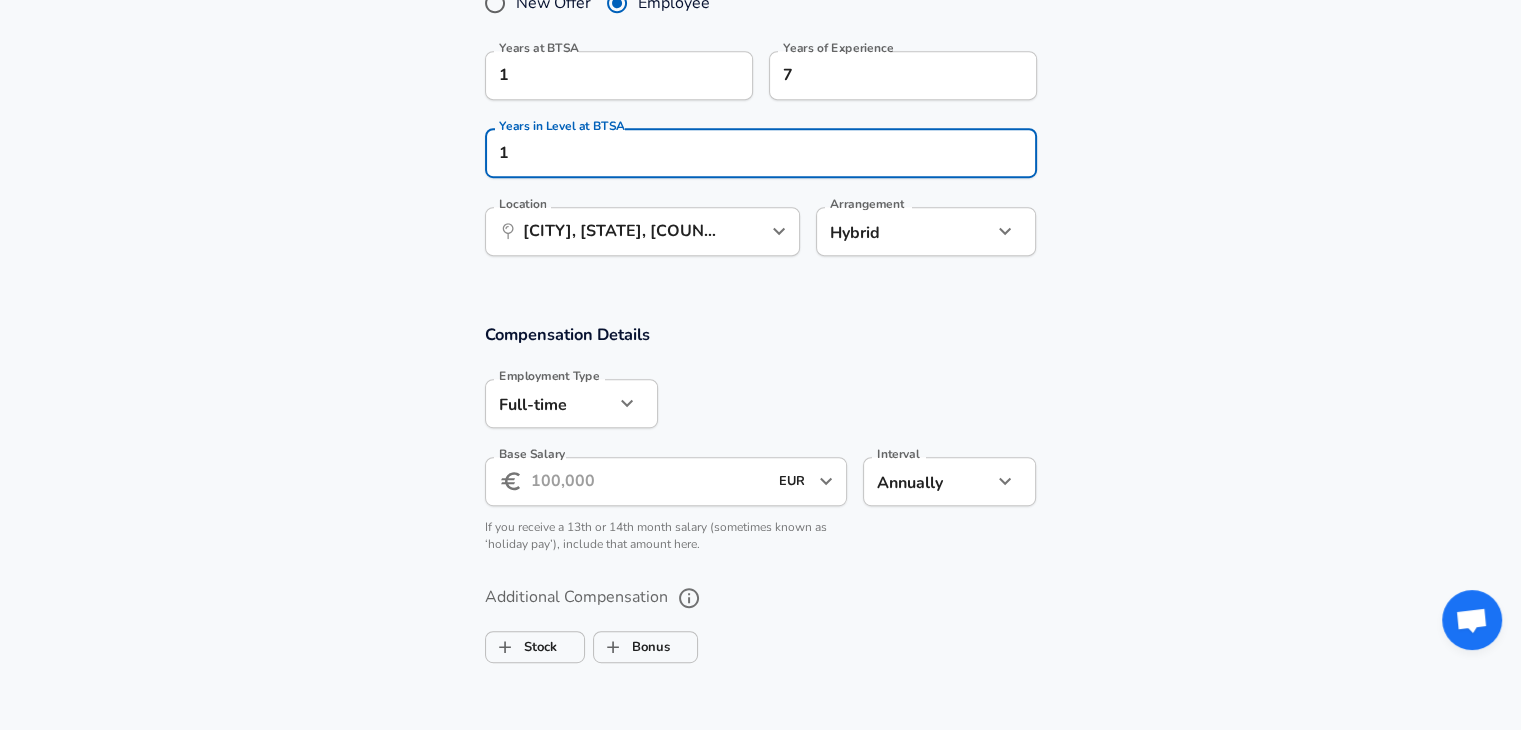 scroll, scrollTop: 0, scrollLeft: 0, axis: both 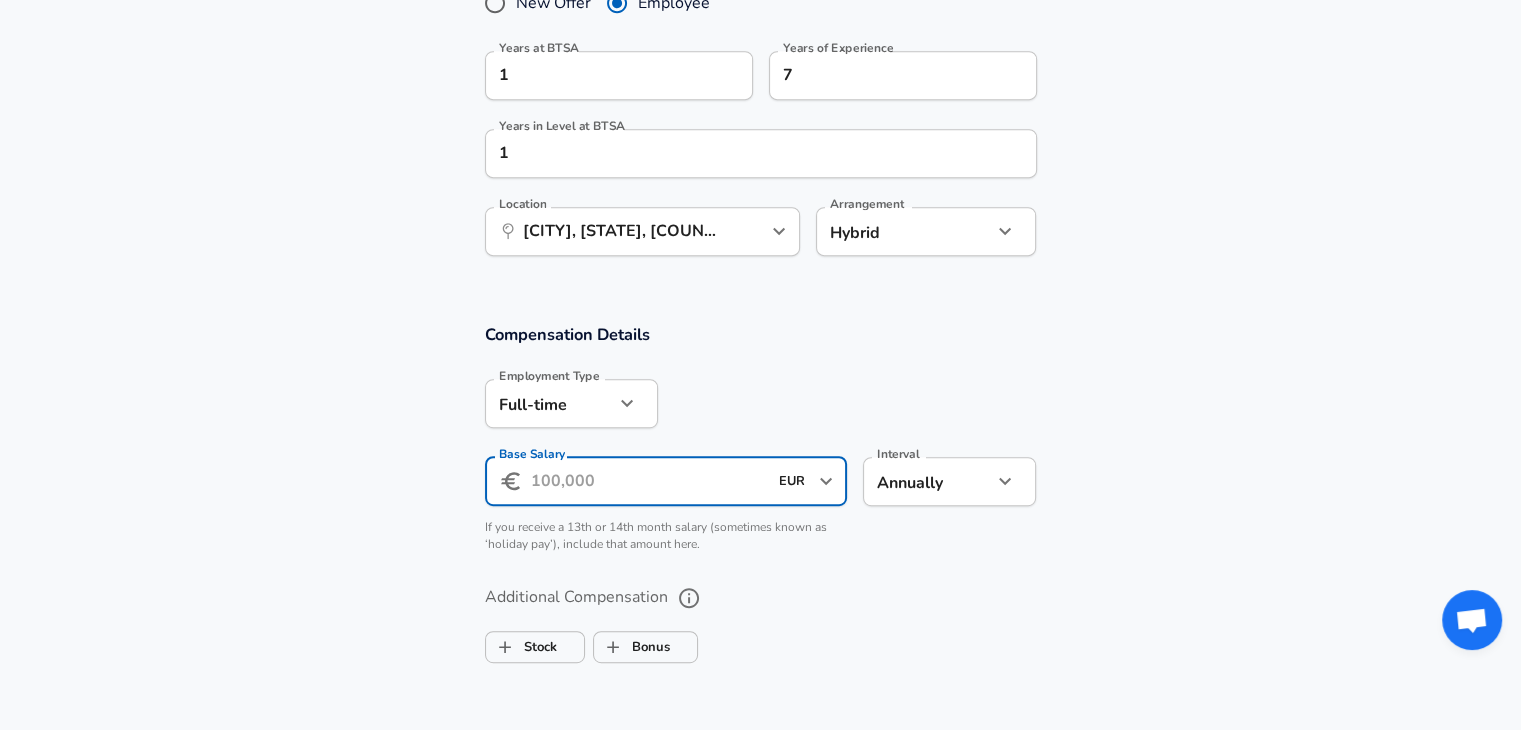 click on "Base Salary" at bounding box center (649, 481) 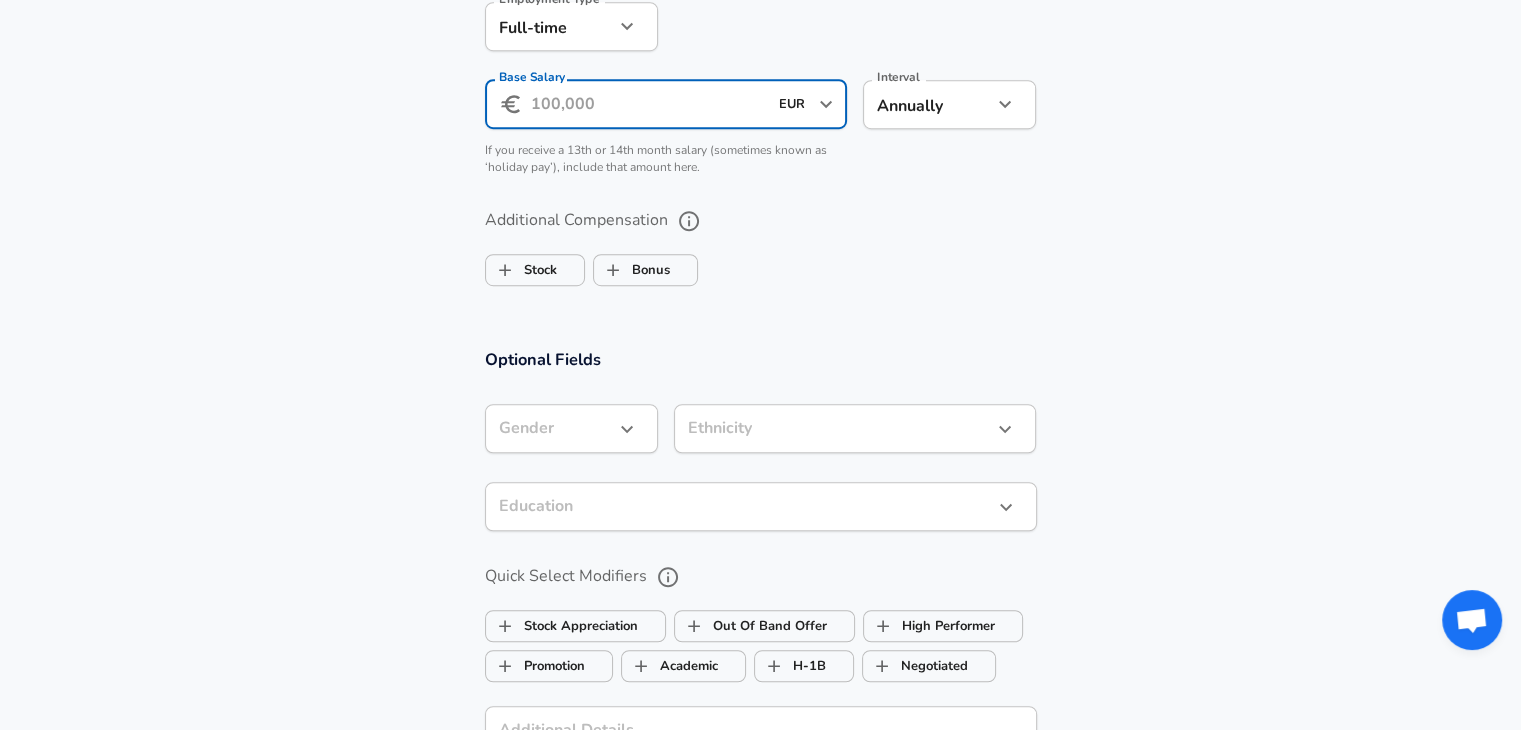 scroll, scrollTop: 1362, scrollLeft: 0, axis: vertical 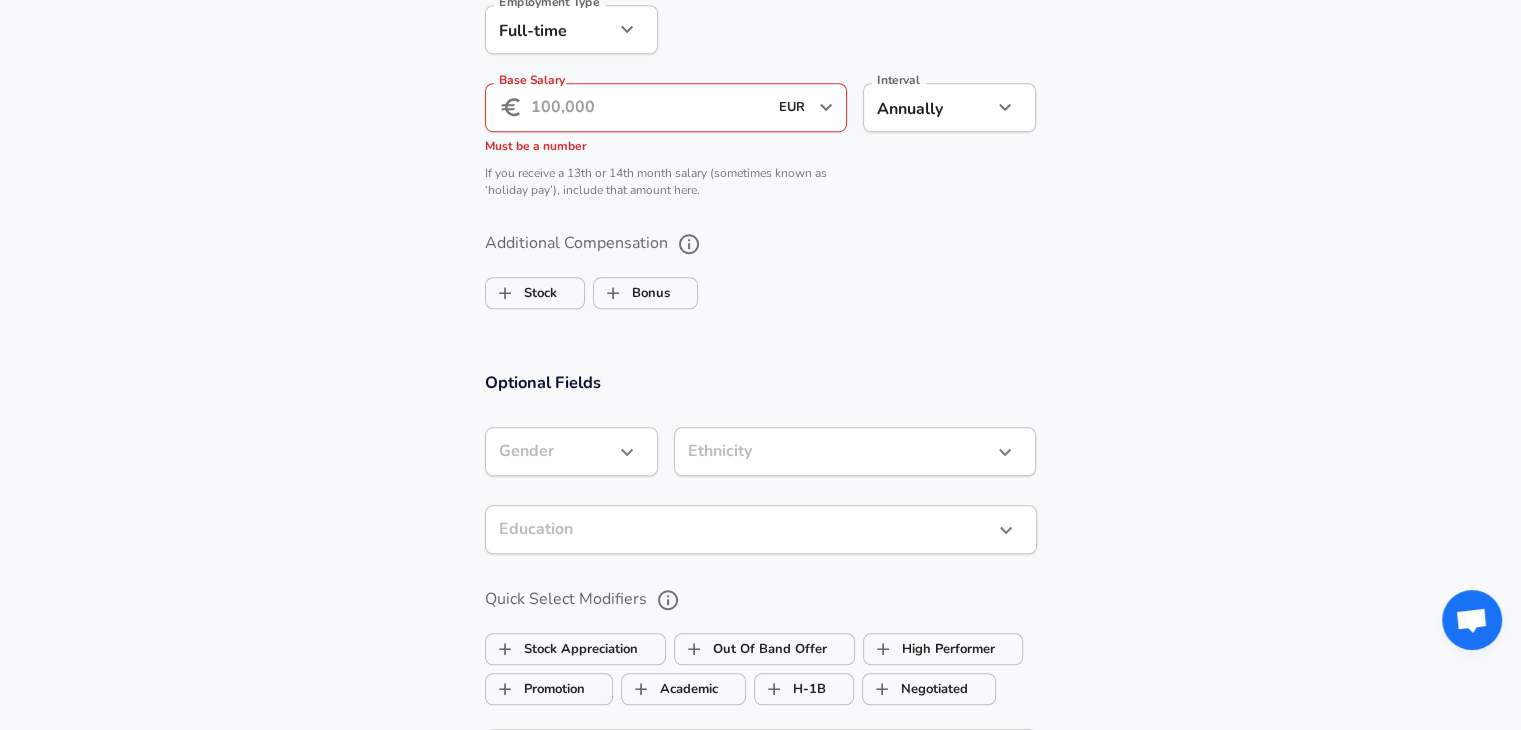 click on "Optional Fields Gender ​ Gender Ethnicity ​ Ethnicity Education ​ Education Quick Select Modifiers   Stock Appreciation Out Of Band Offer High Performer Promotion Academic H-1B Negotiated Additional Details x Additional Details 0 /500 characters Email Address Email Address   Providing an email allows for editing or removal of your submission. We may also reach out if we have any questions. Your email will not be published." at bounding box center [760, 697] 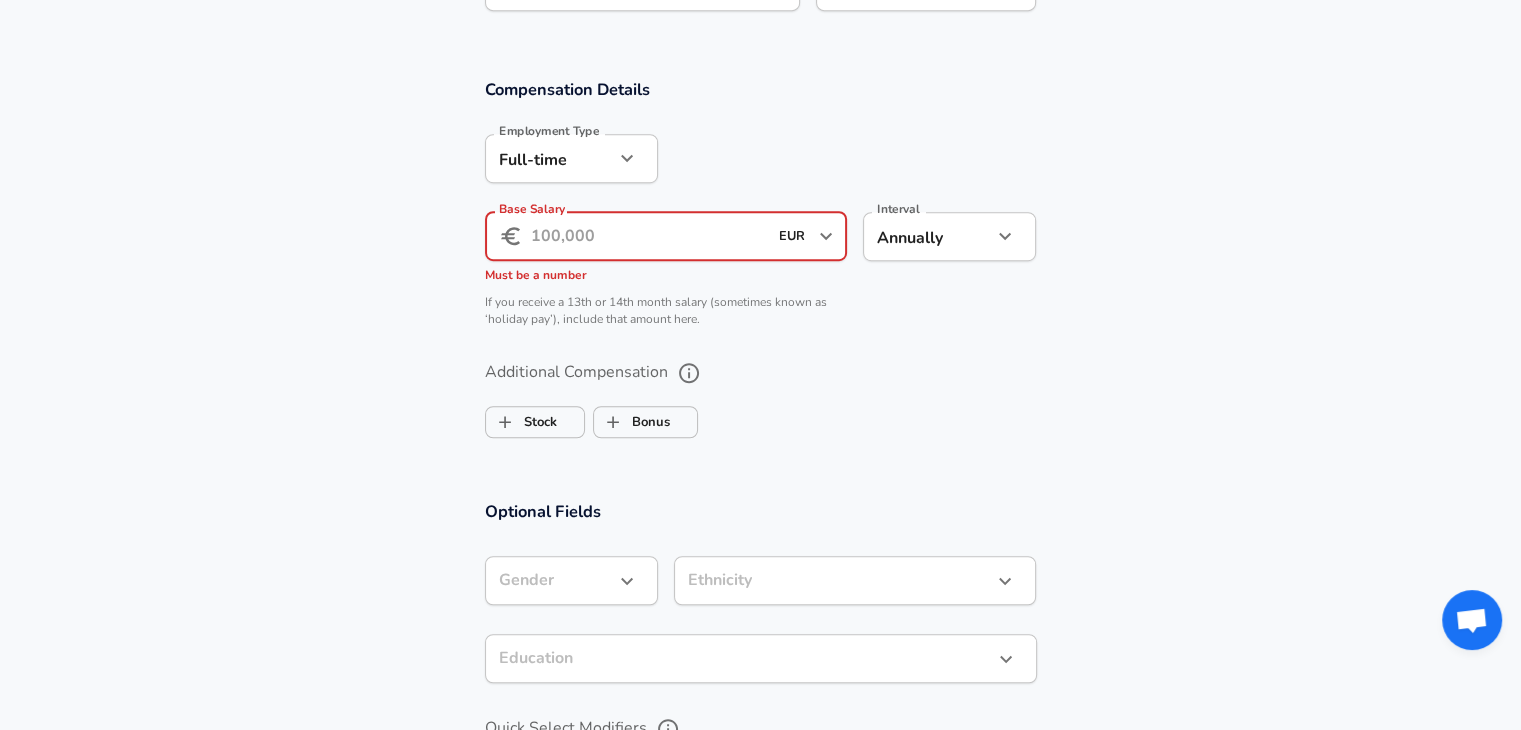 click on "Base Salary" at bounding box center [649, 236] 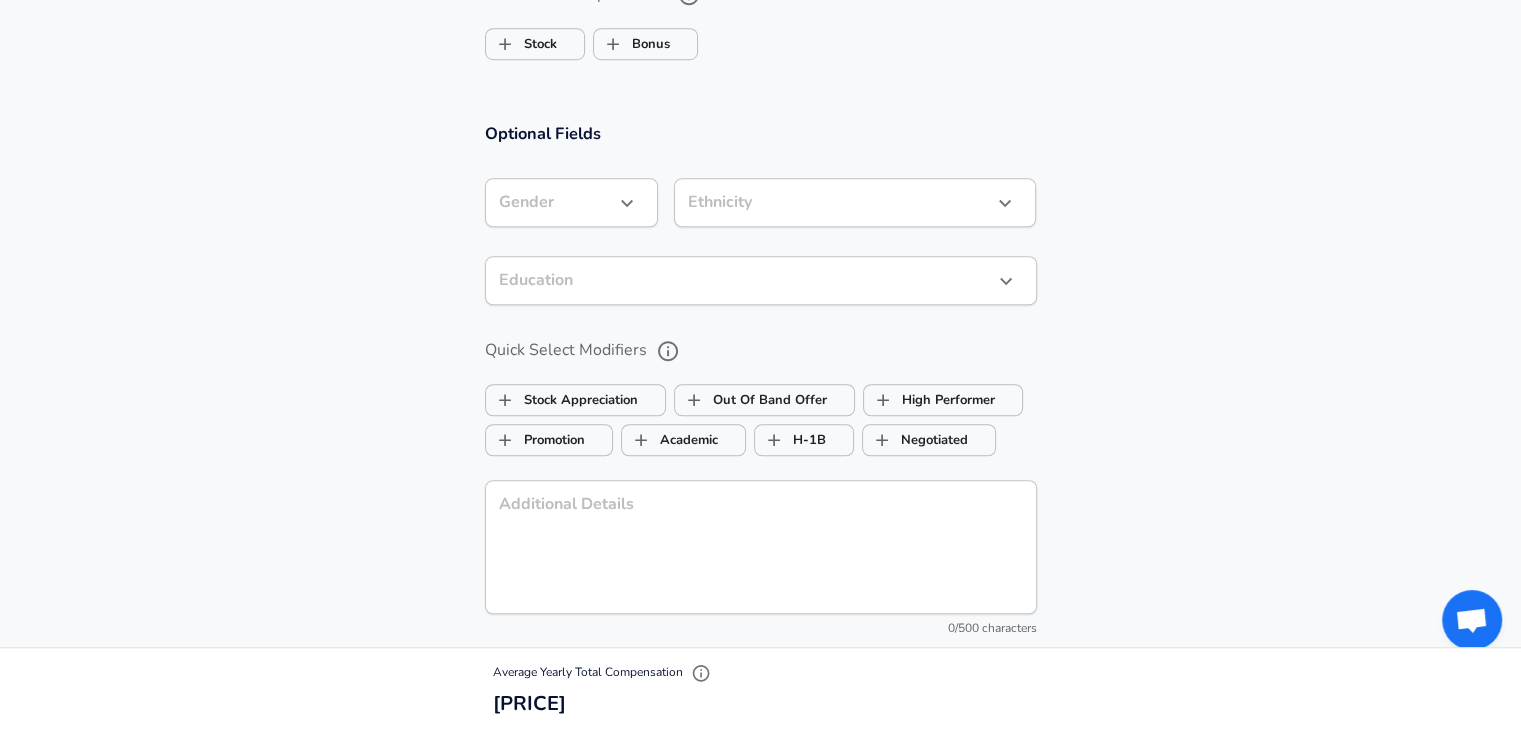 scroll, scrollTop: 1594, scrollLeft: 0, axis: vertical 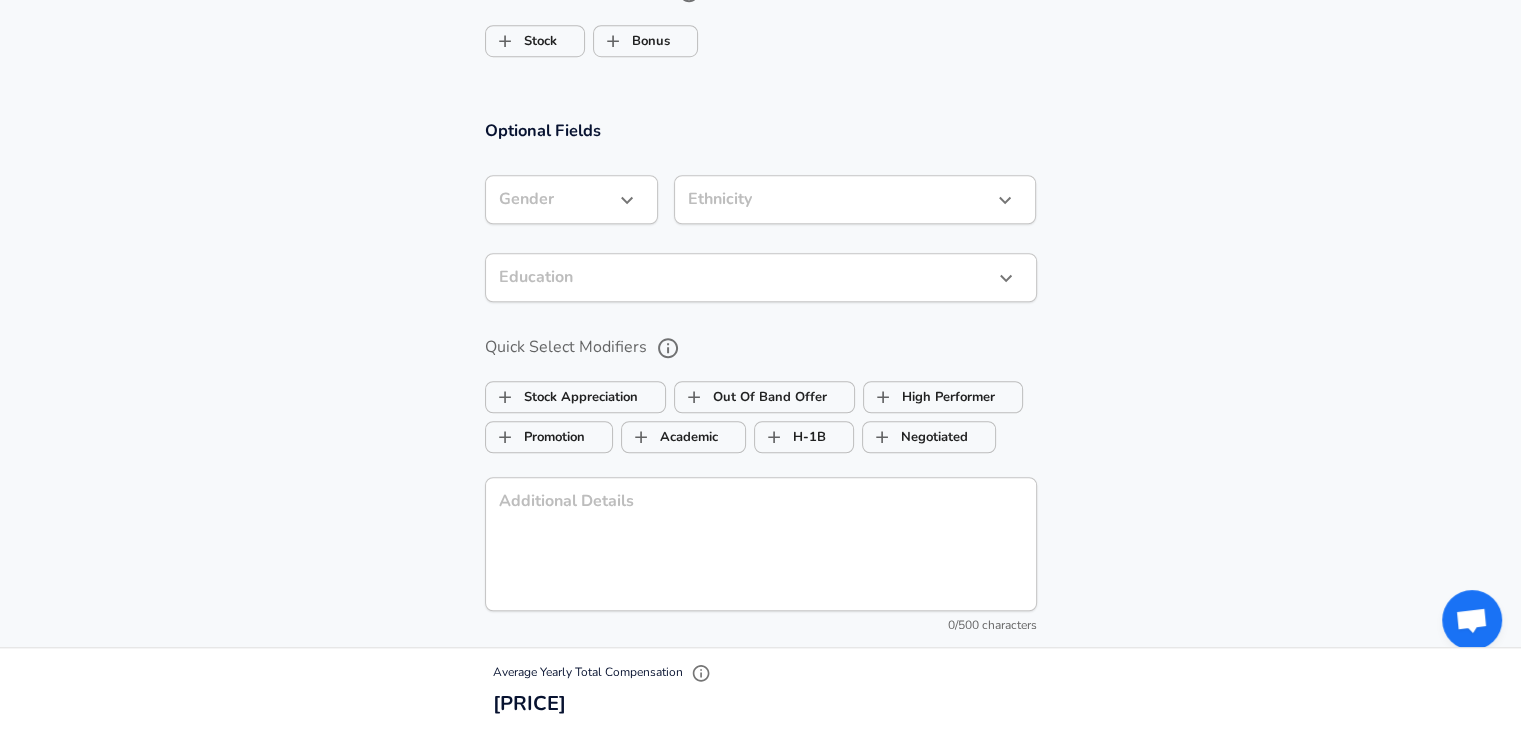 type on "[PRICE]" 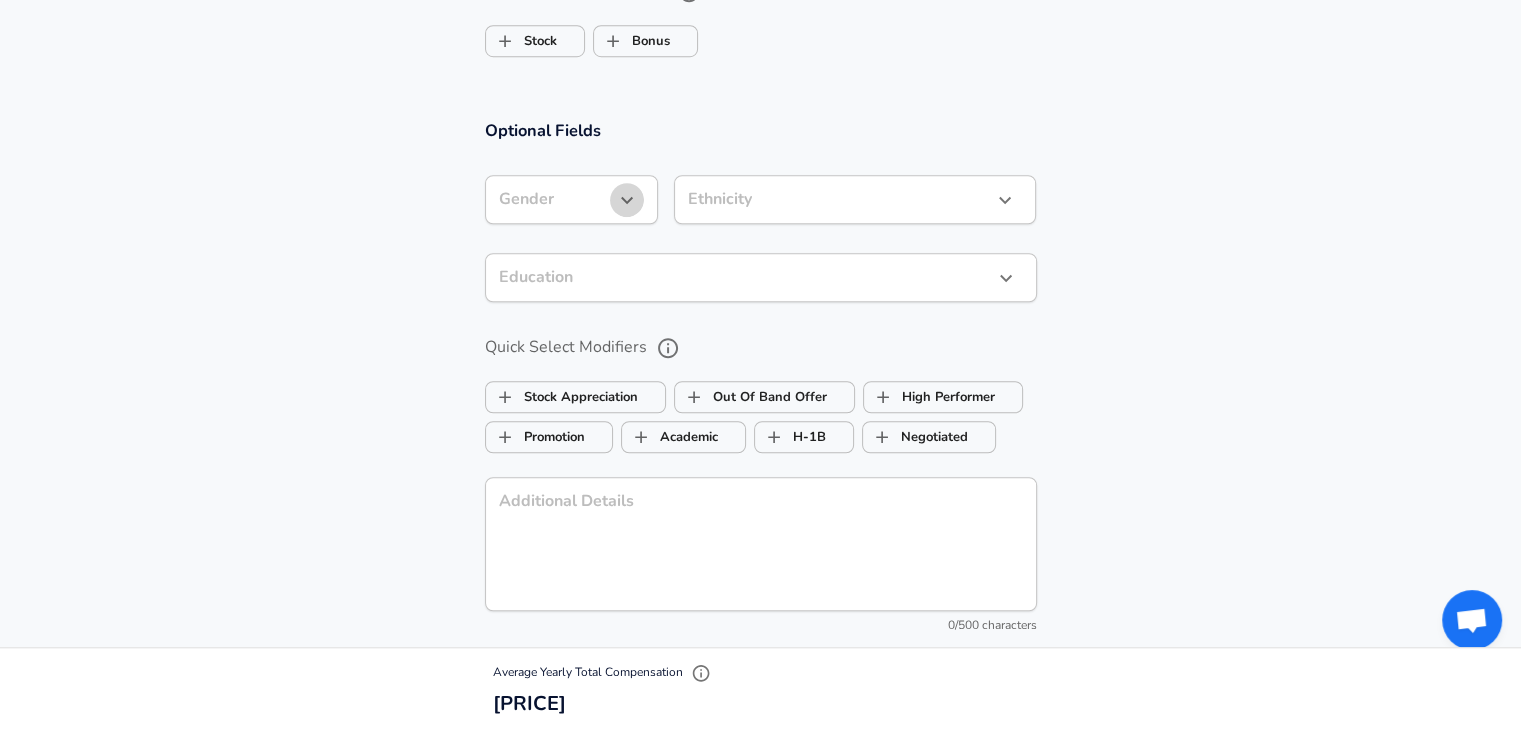 click 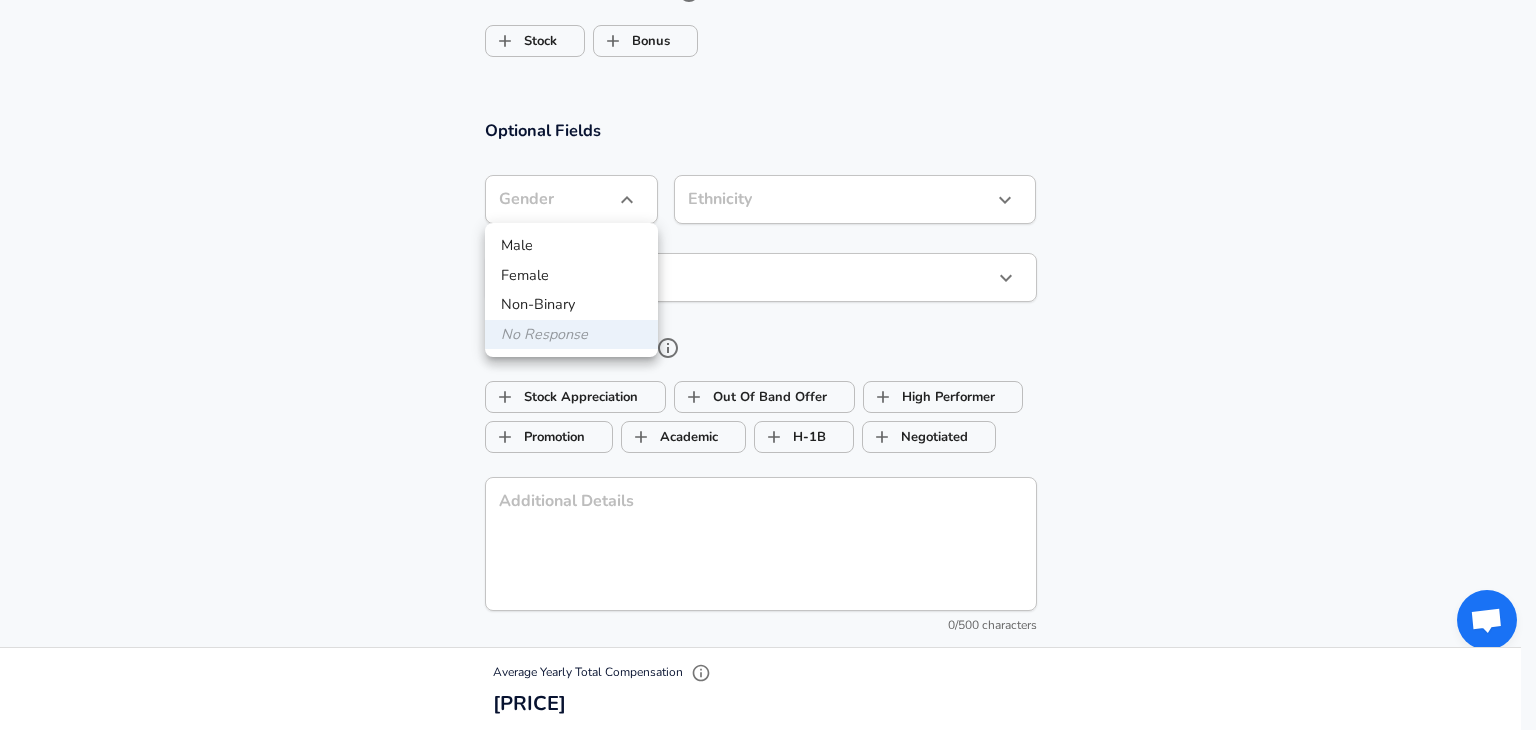click on "Male" at bounding box center [571, 246] 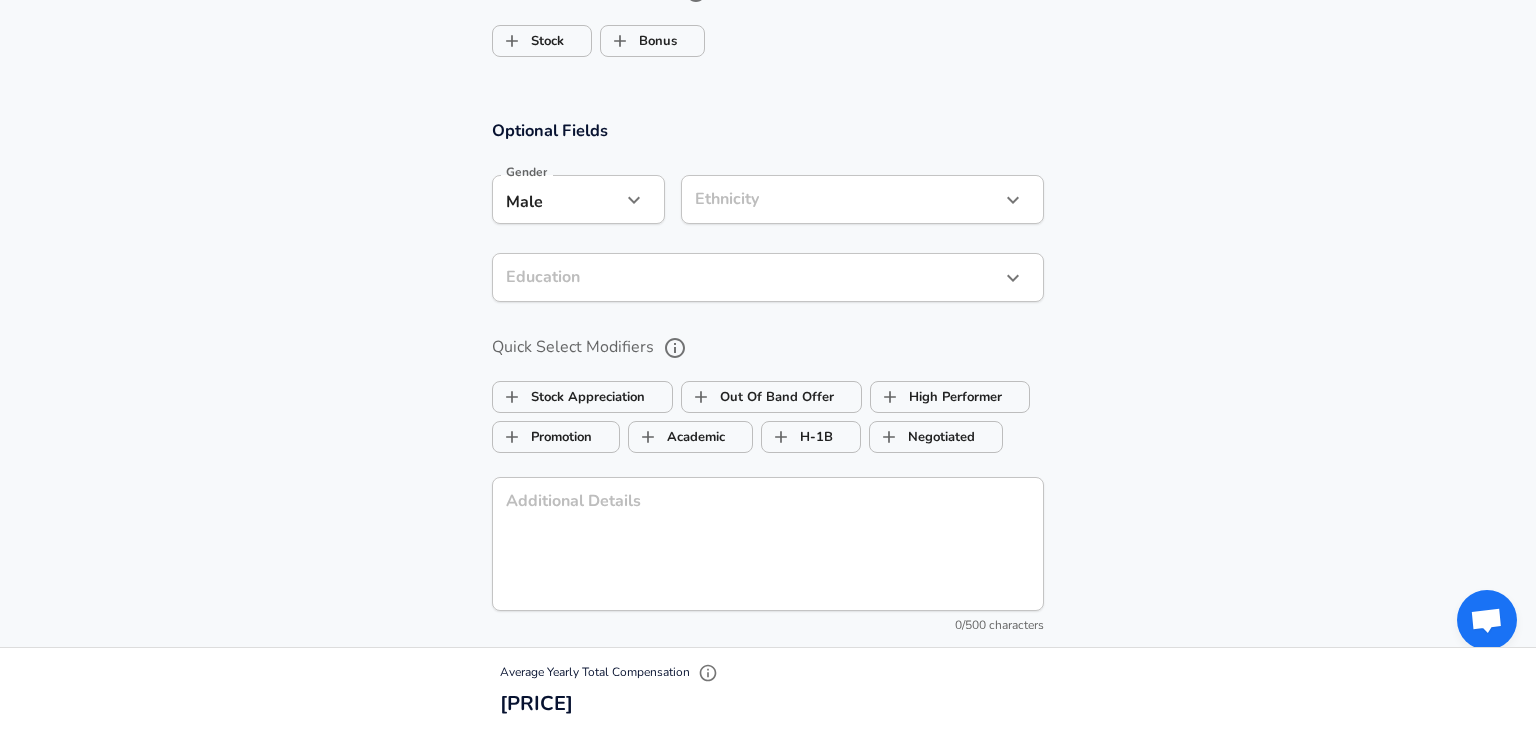type on "male" 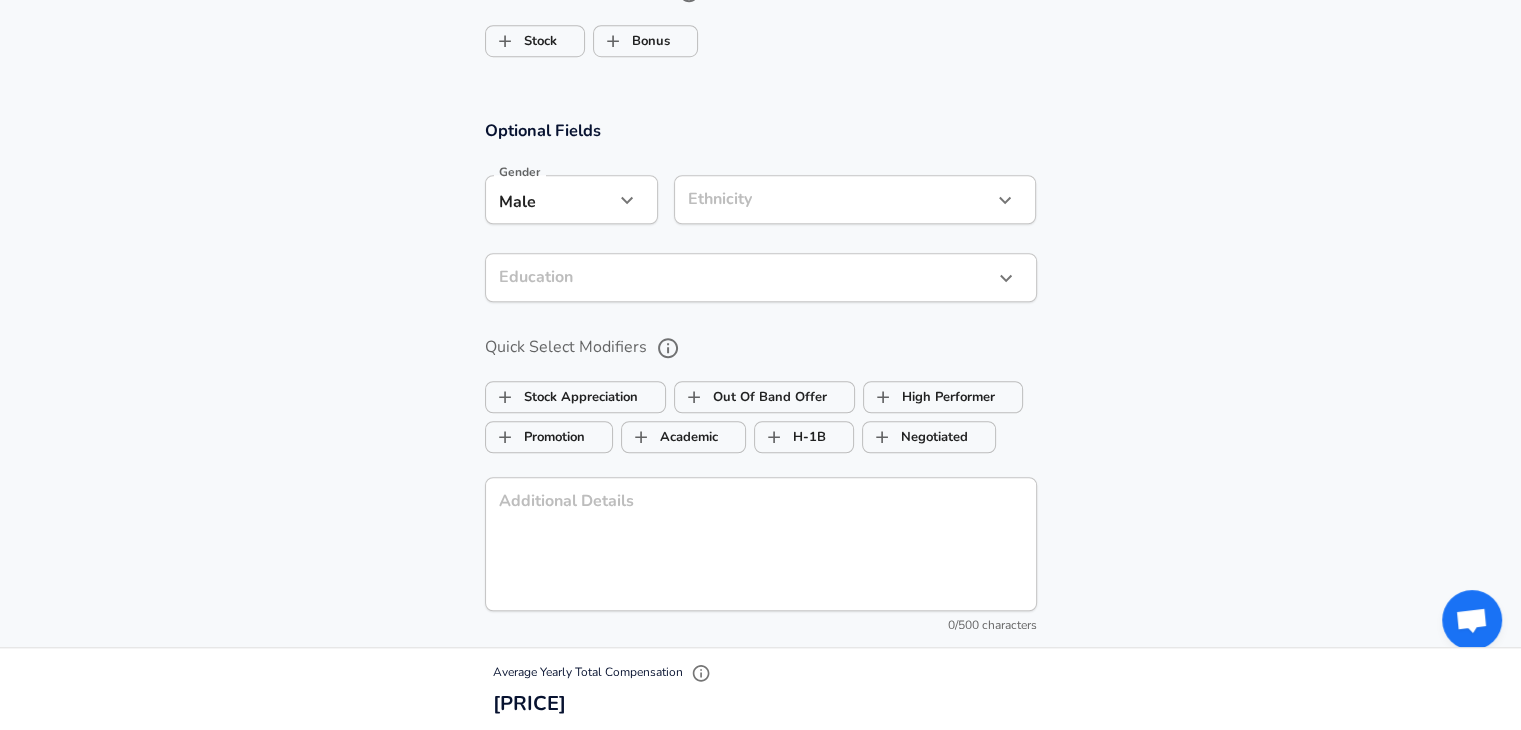 click on "We value your privacy We use cookies to enhance your browsing experience, serve personalized ads or content, and analyze our traffic. By clicking "Accept All", you consent to our use of cookies. Customize    Accept All   Customize Consent Preferences   We use cookies to help you navigate efficiently and perform certain functions. You will find detailed information about all cookies under each consent category below. The cookies that are categorized as "Necessary" are stored on your browser as they are essential for enabling the basic functionalities of the site. ...  Show more Necessary Always Active Necessary cookies are required to enable the basic features of this site, such as providing secure log-in or adjusting your consent preferences. These cookies do not store any personally identifiable data. Cookie _GRECAPTCHA Duration 5 months 27 days Description Google Recaptcha service sets this cookie to identify bots to protect the website against malicious spam attacks. Cookie __stripe_mid Duration 1 year MR" at bounding box center (760, -1229) 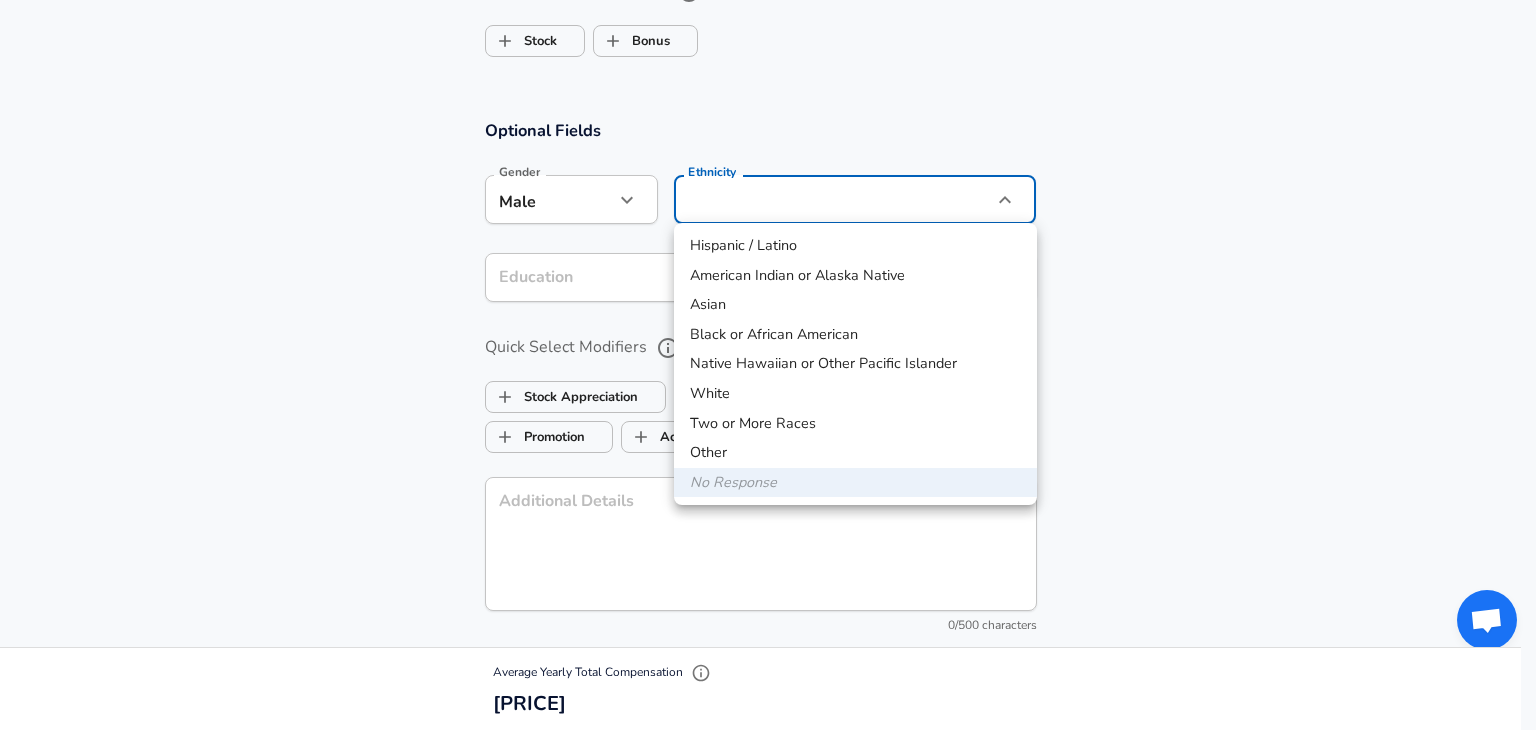 click on "White" at bounding box center (855, 394) 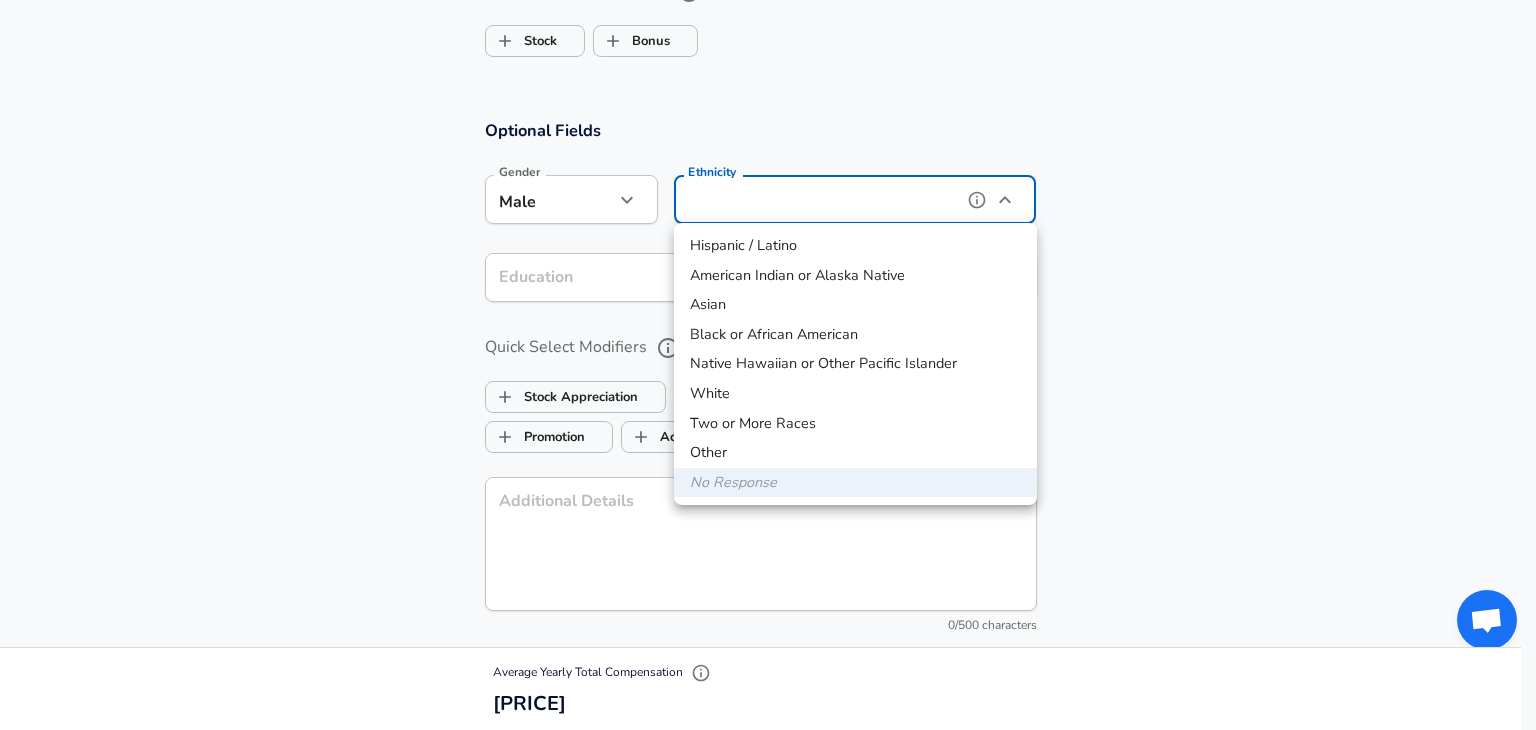 type on "White" 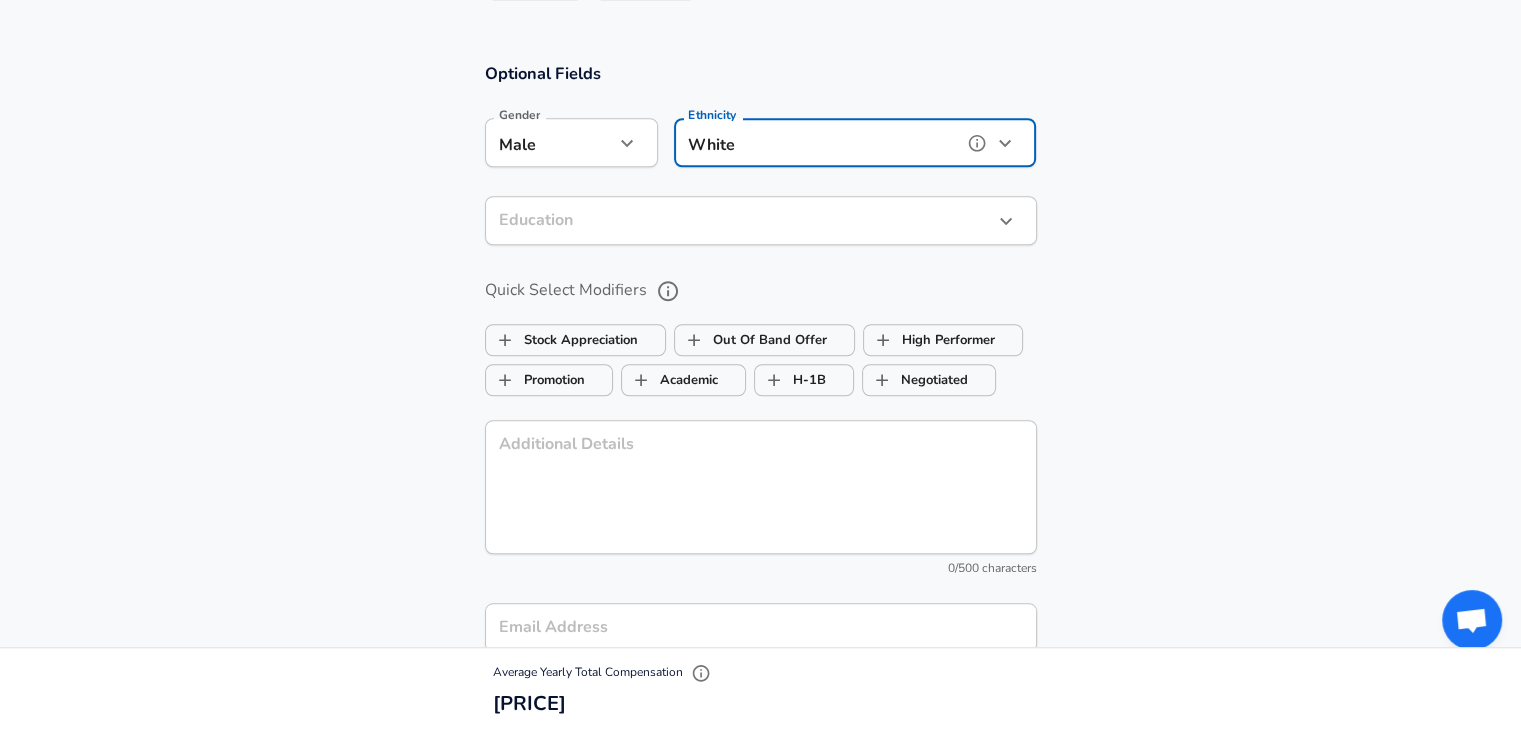 scroll, scrollTop: 1652, scrollLeft: 0, axis: vertical 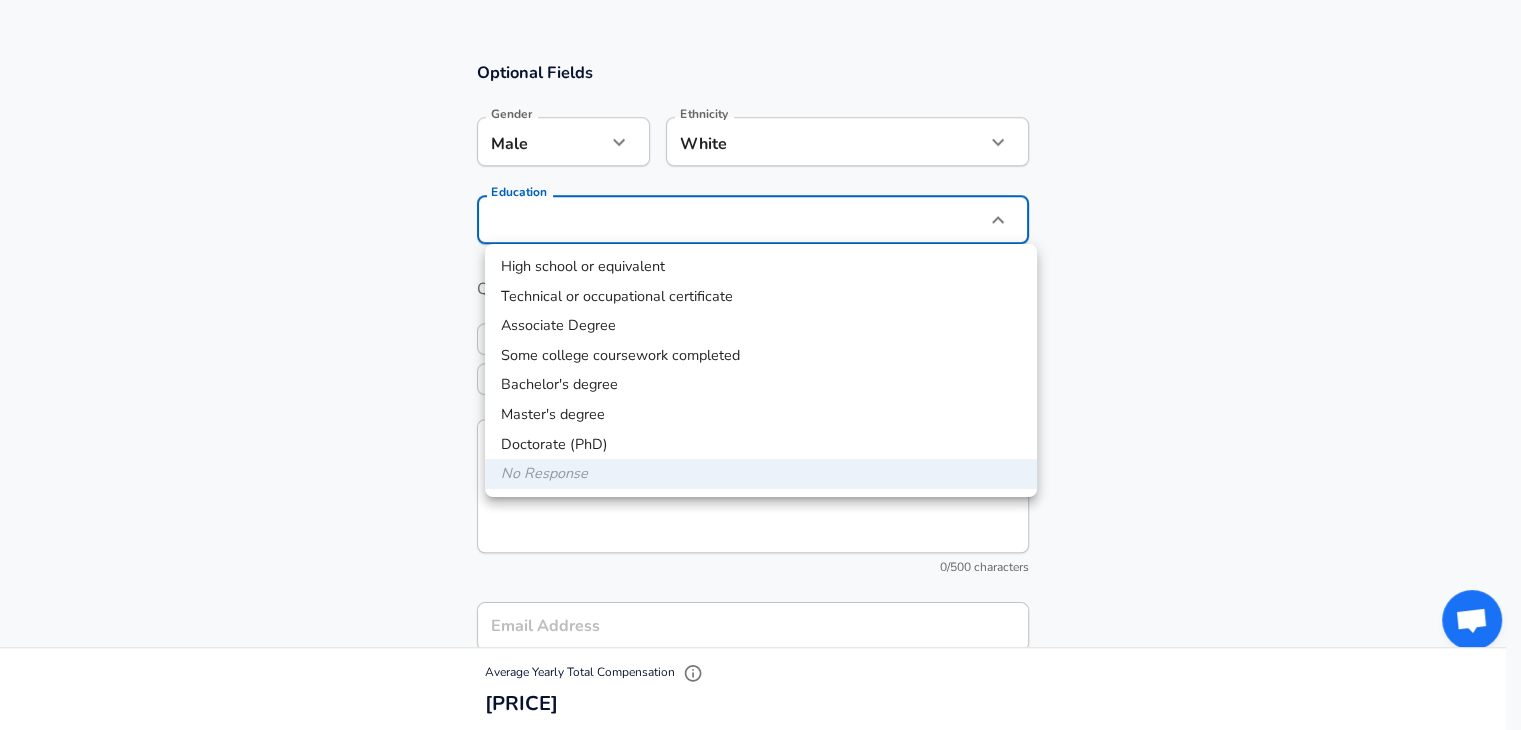 click on "We value your privacy We use cookies to enhance your browsing experience, serve personalized ads or content, and analyze our traffic. By clicking "Accept All", you consent to our use of cookies. Customize    Accept All   Customize Consent Preferences   We use cookies to help you navigate efficiently and perform certain functions. You will find detailed information about all cookies under each consent category below. The cookies that are categorized as "Necessary" are stored on your browser as they are essential for enabling the basic functionalities of the site. ...  Show more Necessary Always Active Necessary cookies are required to enable the basic features of this site, such as providing secure log-in or adjusting your consent preferences. These cookies do not store any personally identifiable data. Cookie _GRECAPTCHA Duration 5 months 27 days Description Google Recaptcha service sets this cookie to identify bots to protect the website against malicious spam attacks. Cookie __stripe_mid Duration 1 year MR" at bounding box center (760, -1287) 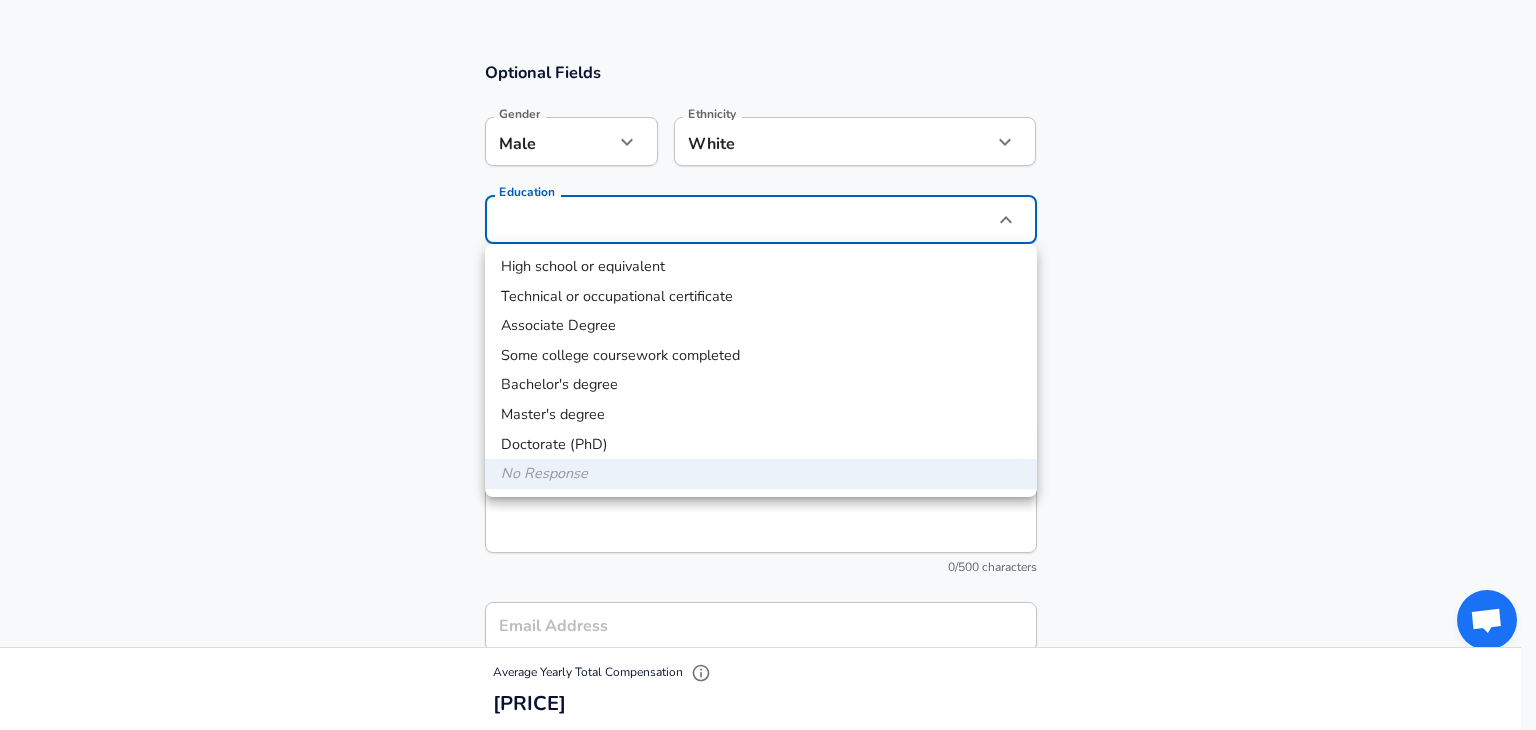 click on "Master's degree" at bounding box center [761, 415] 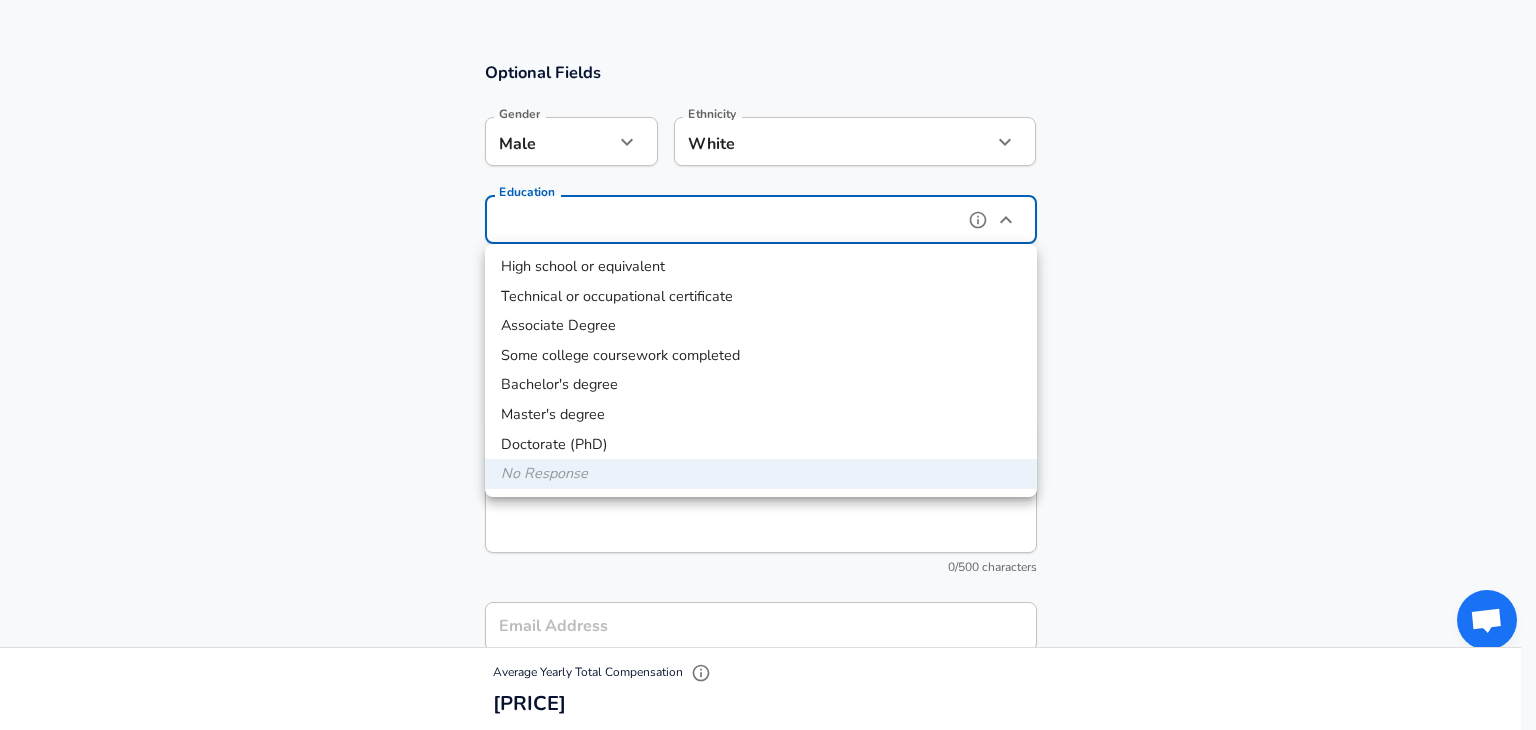 type on "Masters degree" 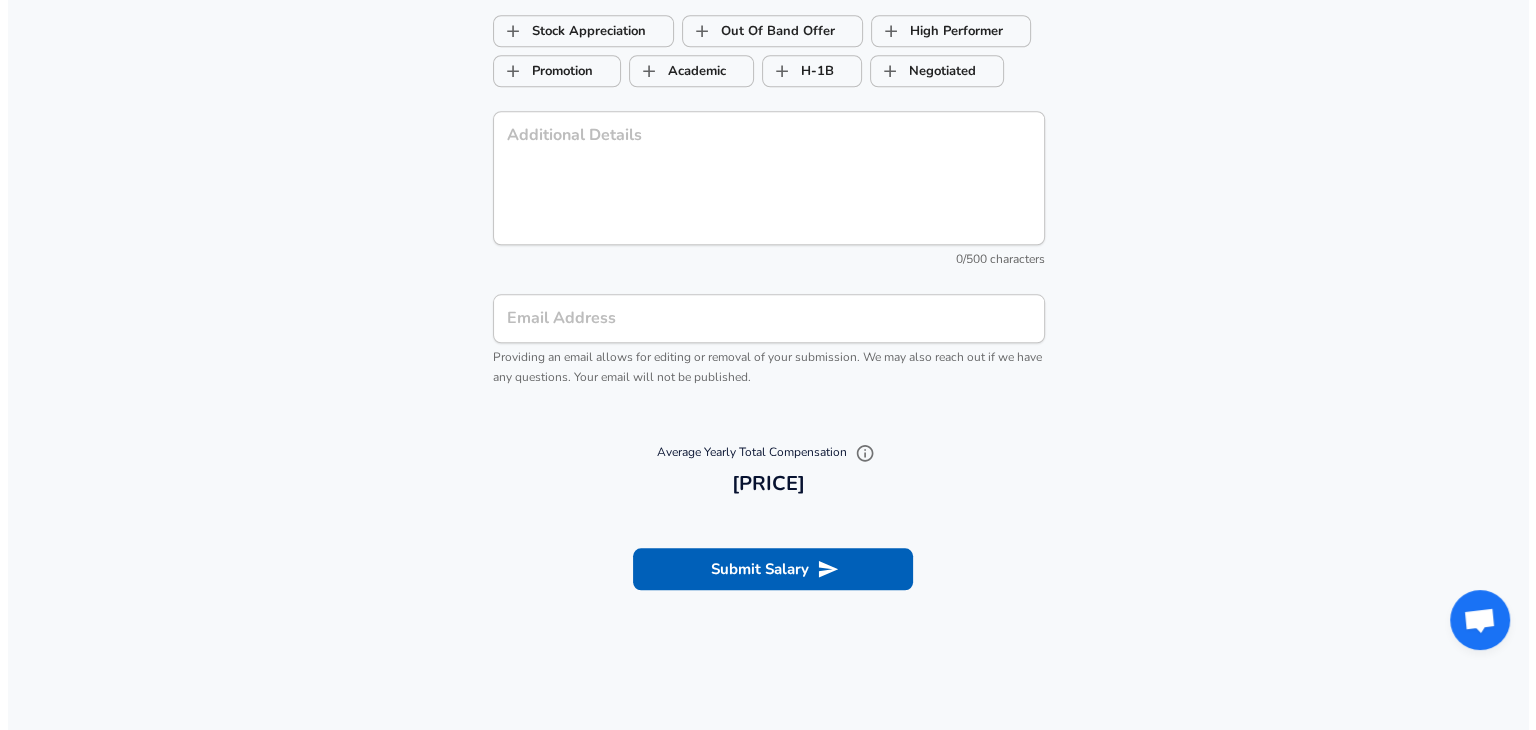 scroll, scrollTop: 1966, scrollLeft: 0, axis: vertical 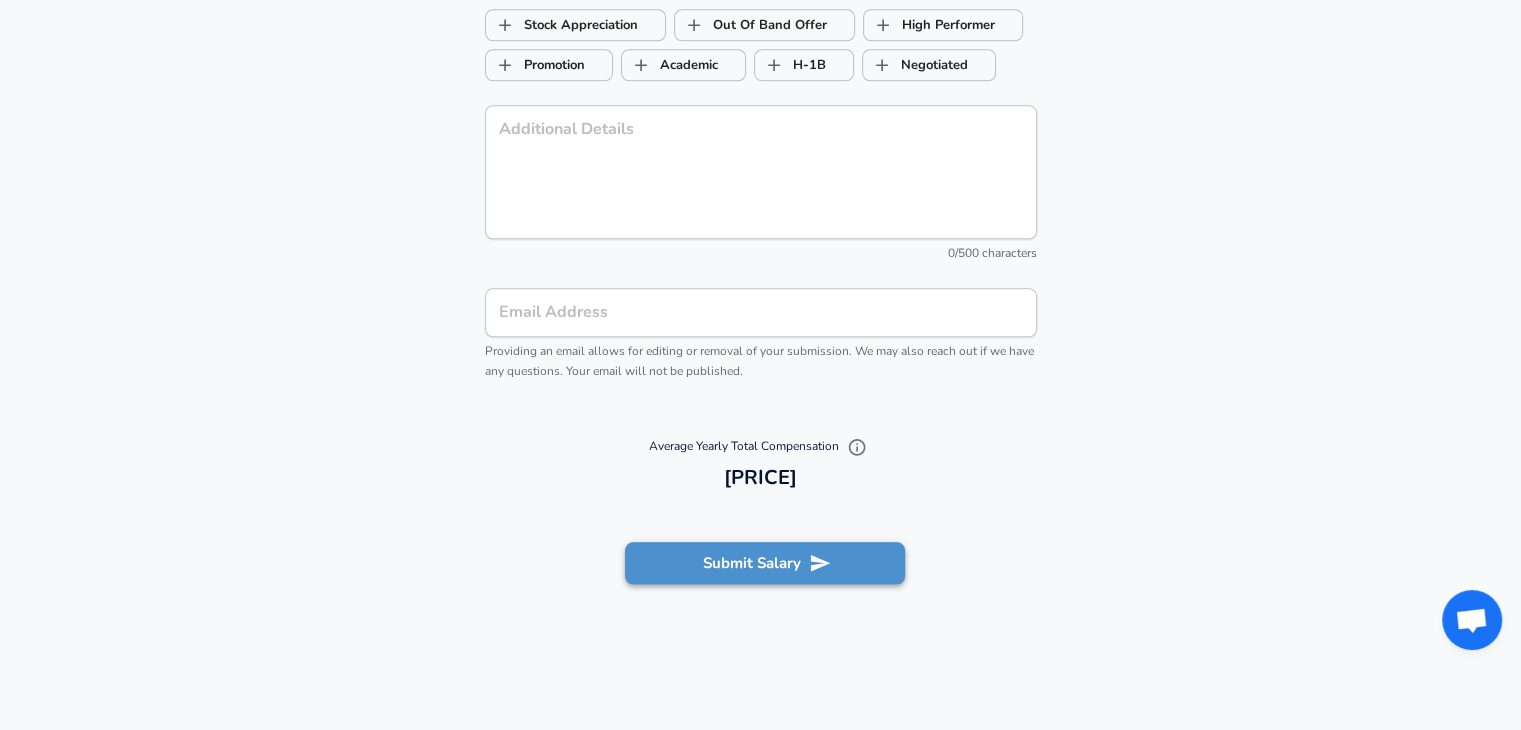 click on "Submit Salary" at bounding box center (765, 563) 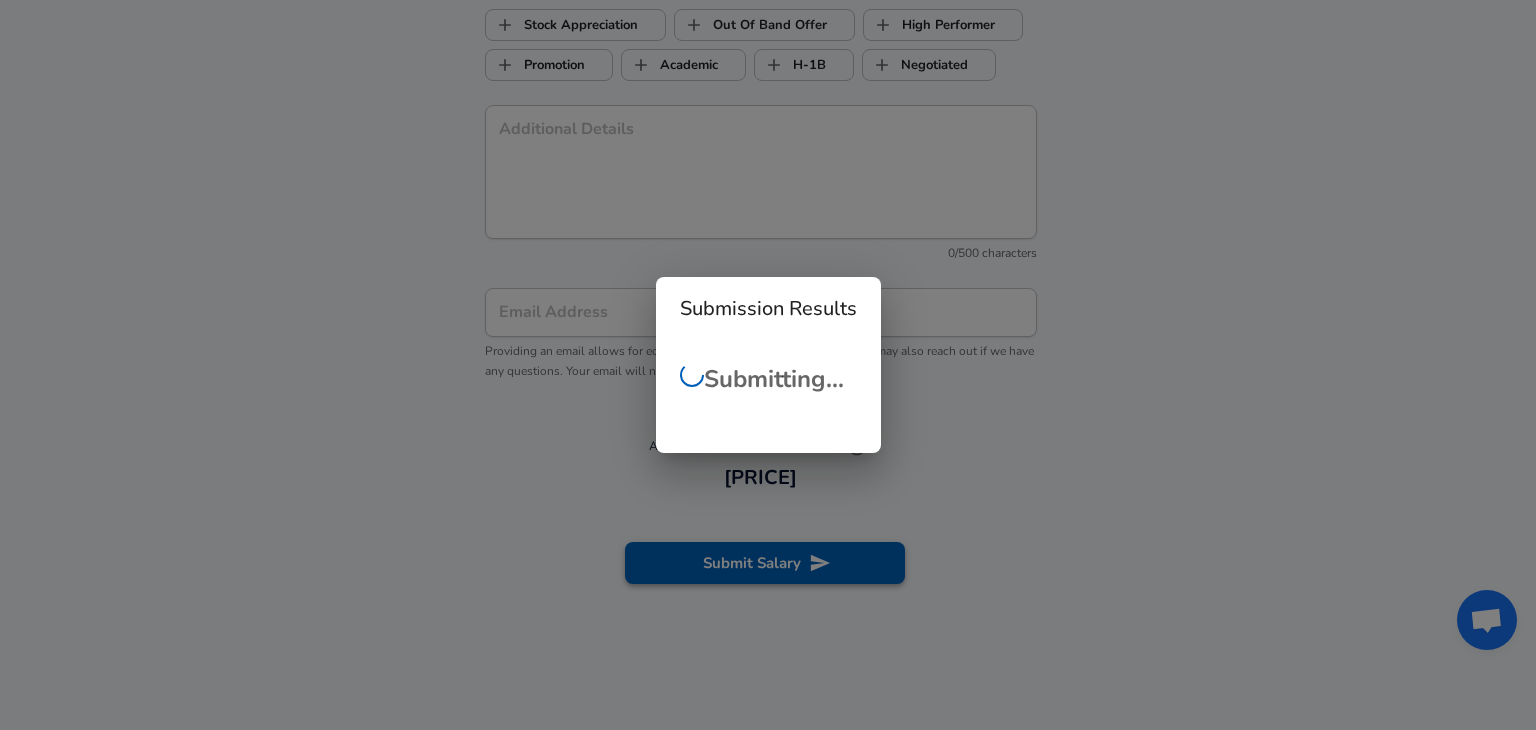 type 